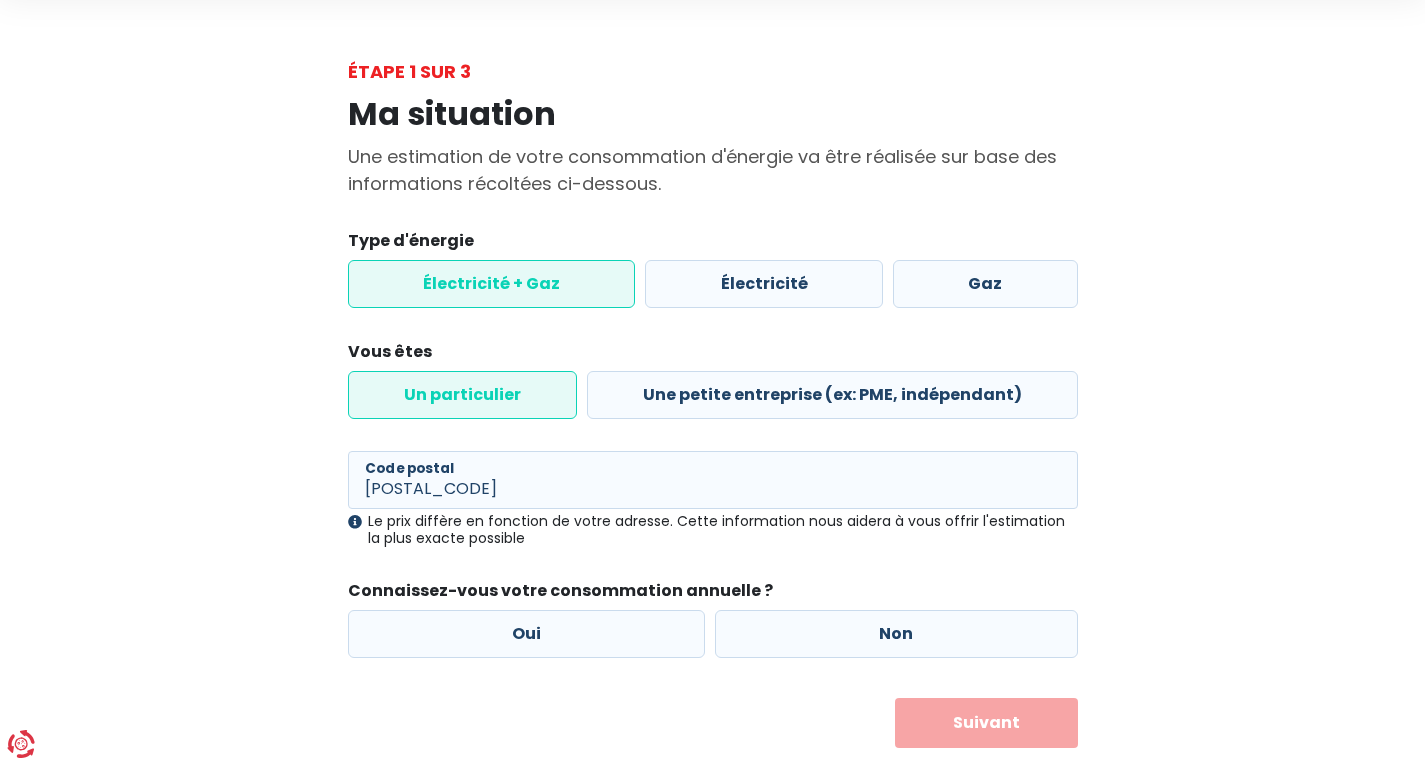 scroll, scrollTop: 118, scrollLeft: 0, axis: vertical 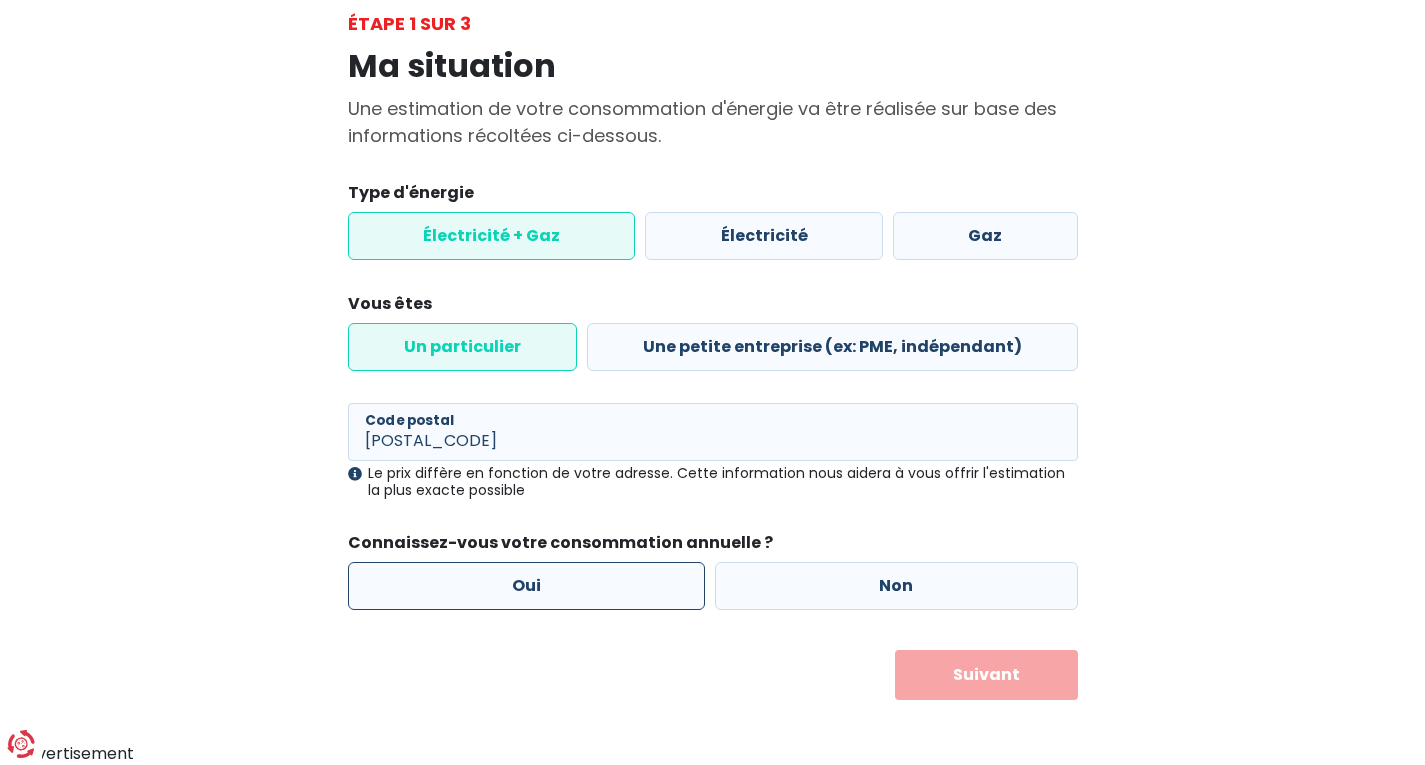 type on "[POSTAL_CODE]" 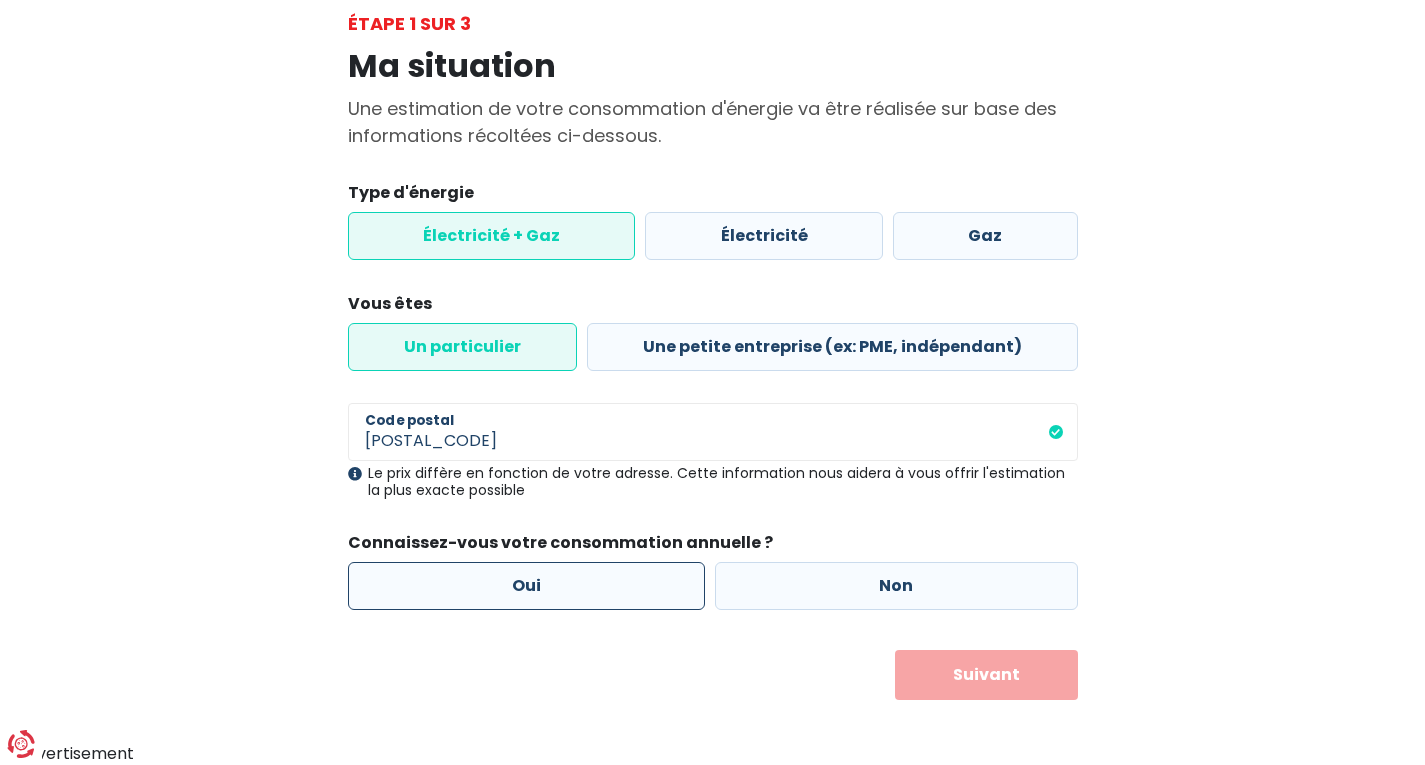 click on "Oui" at bounding box center (527, 586) 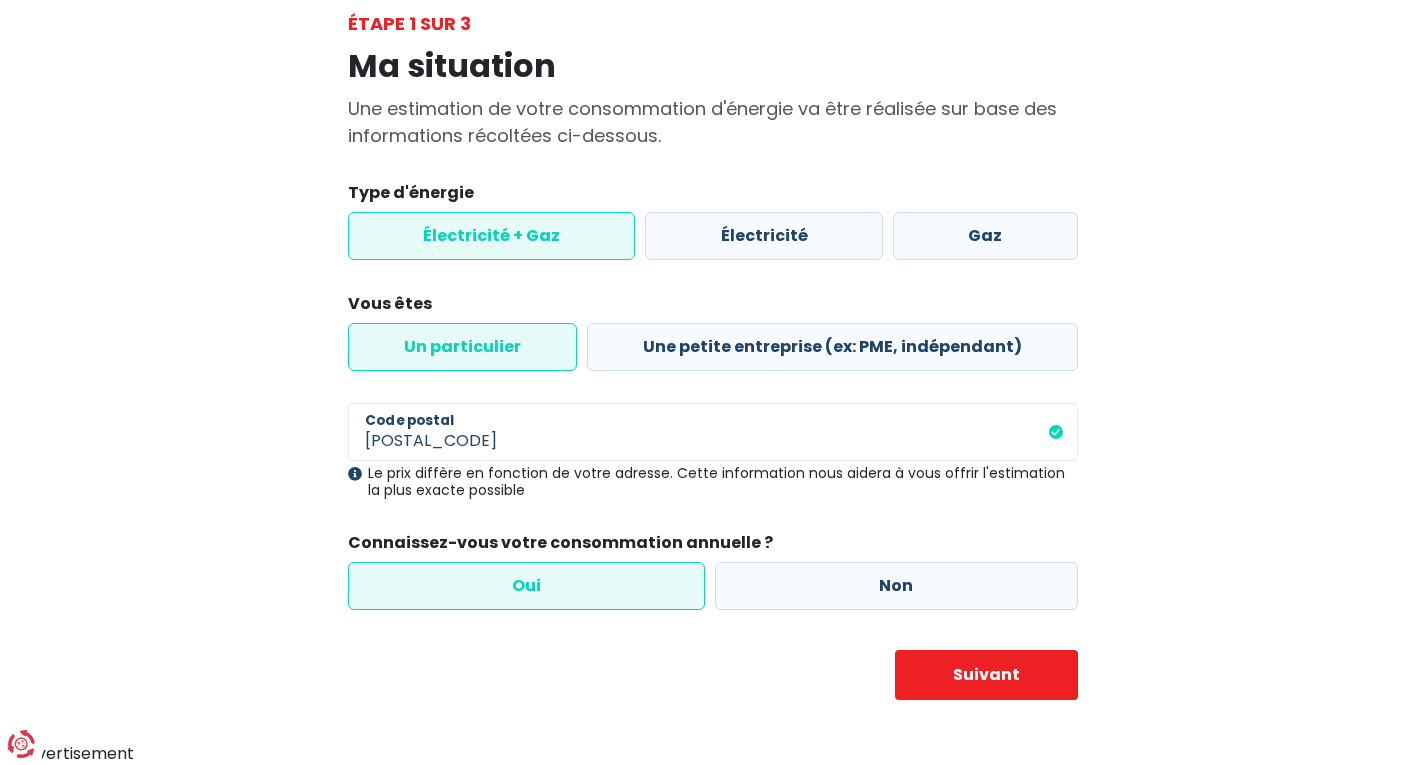 click on "Oui" at bounding box center [527, 586] 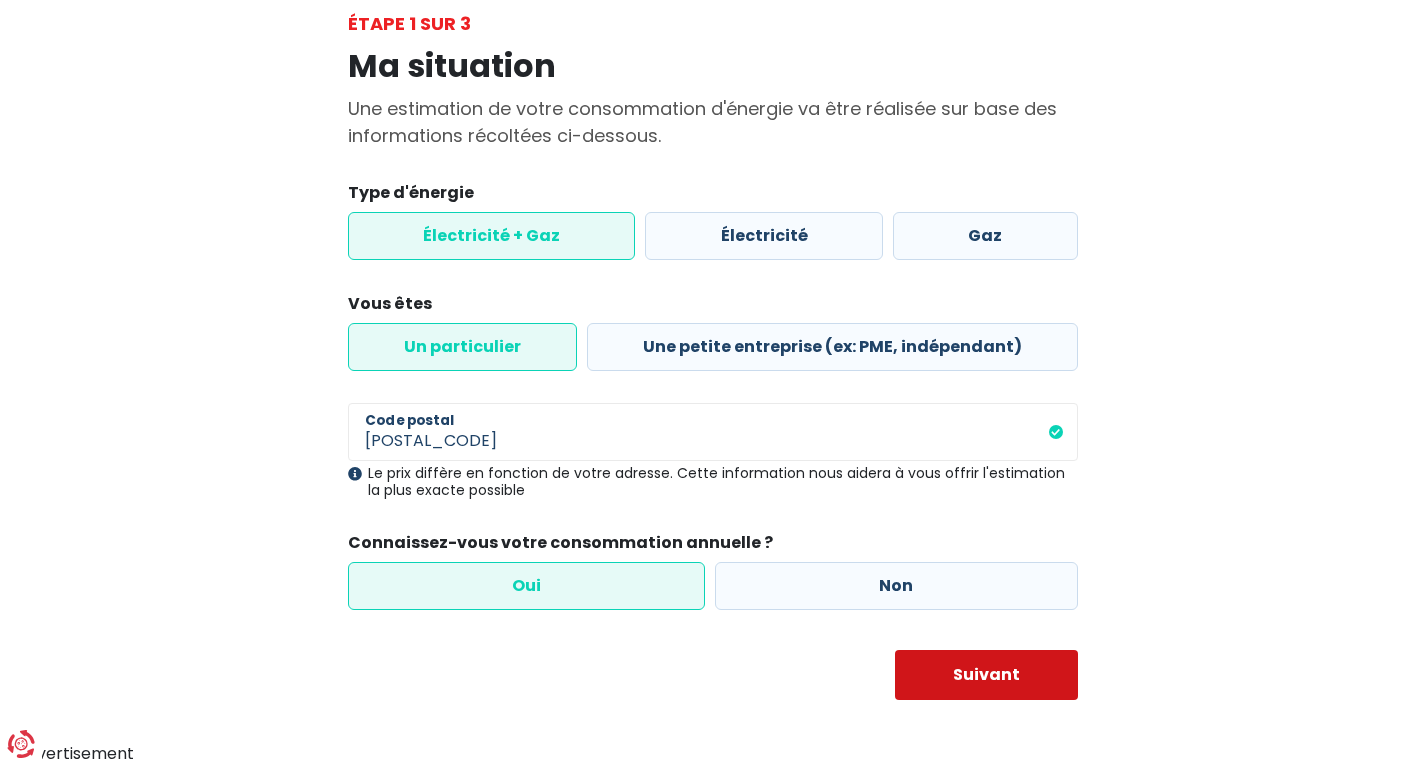 click on "Suivant" at bounding box center (986, 675) 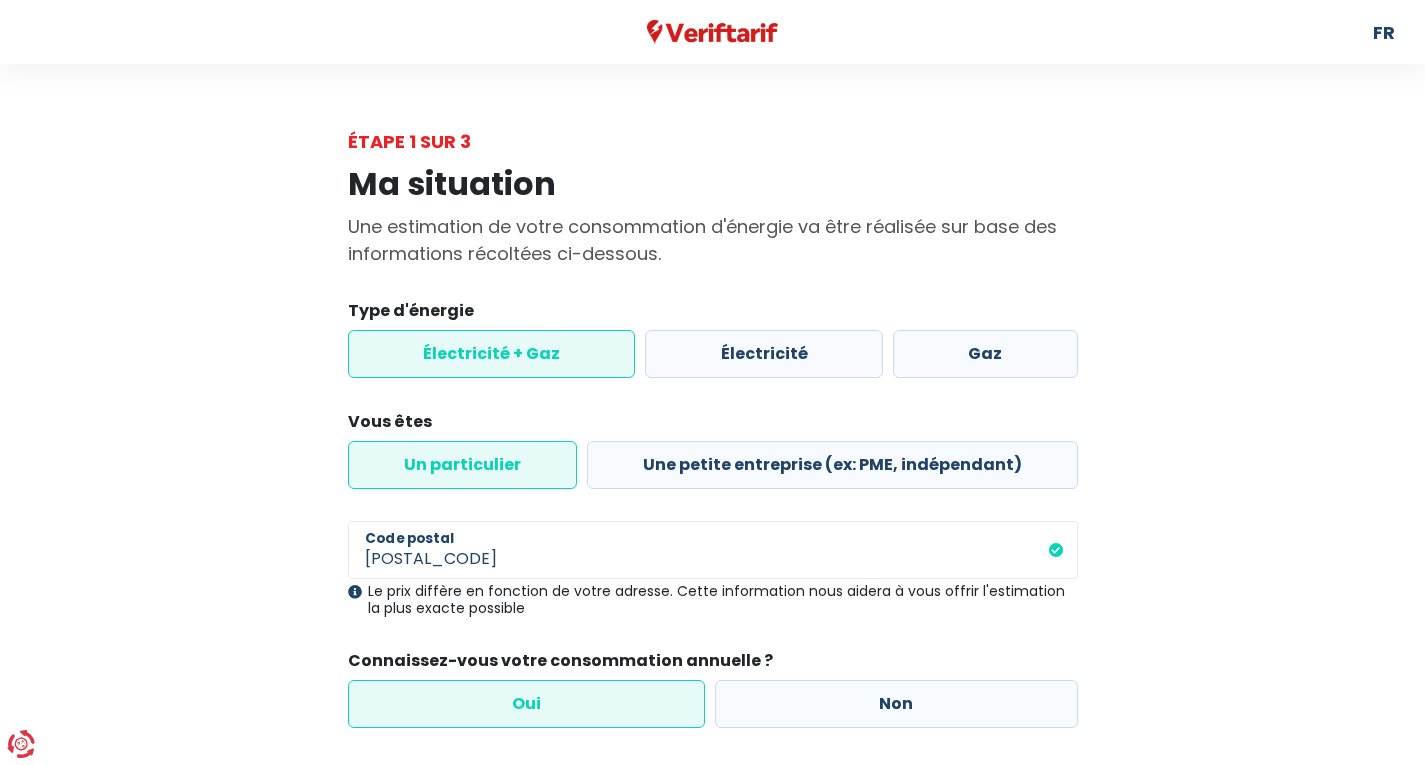 select 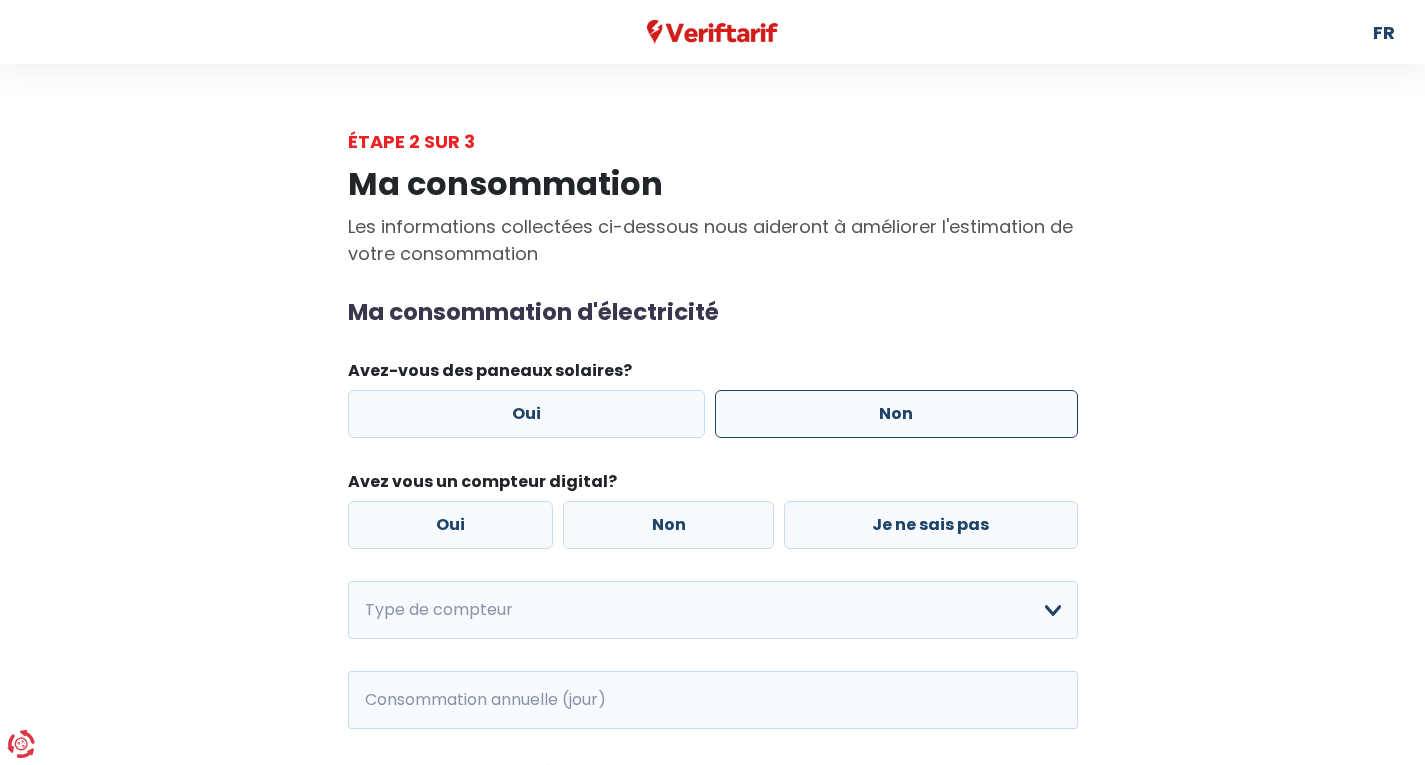 click on "Non" at bounding box center (896, 414) 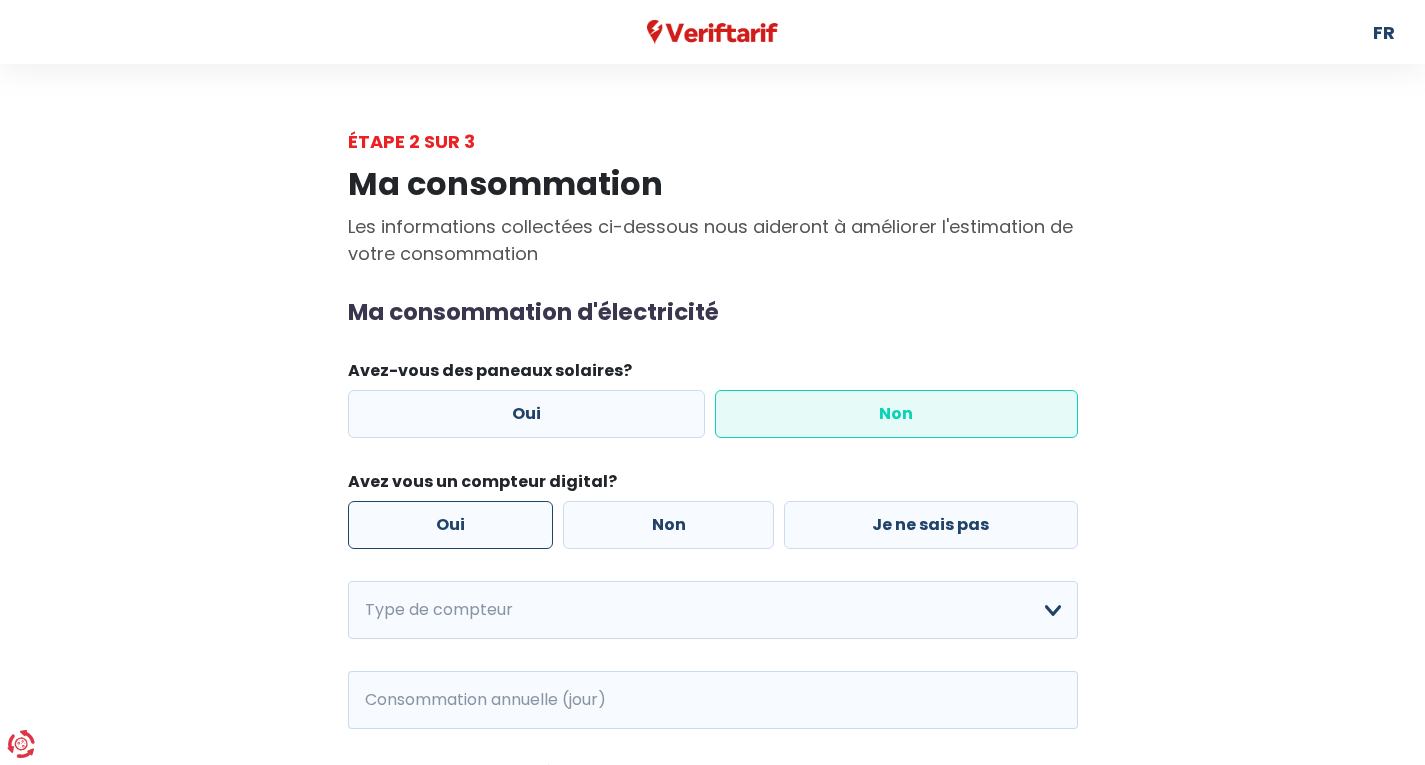 click on "Oui" at bounding box center [451, 525] 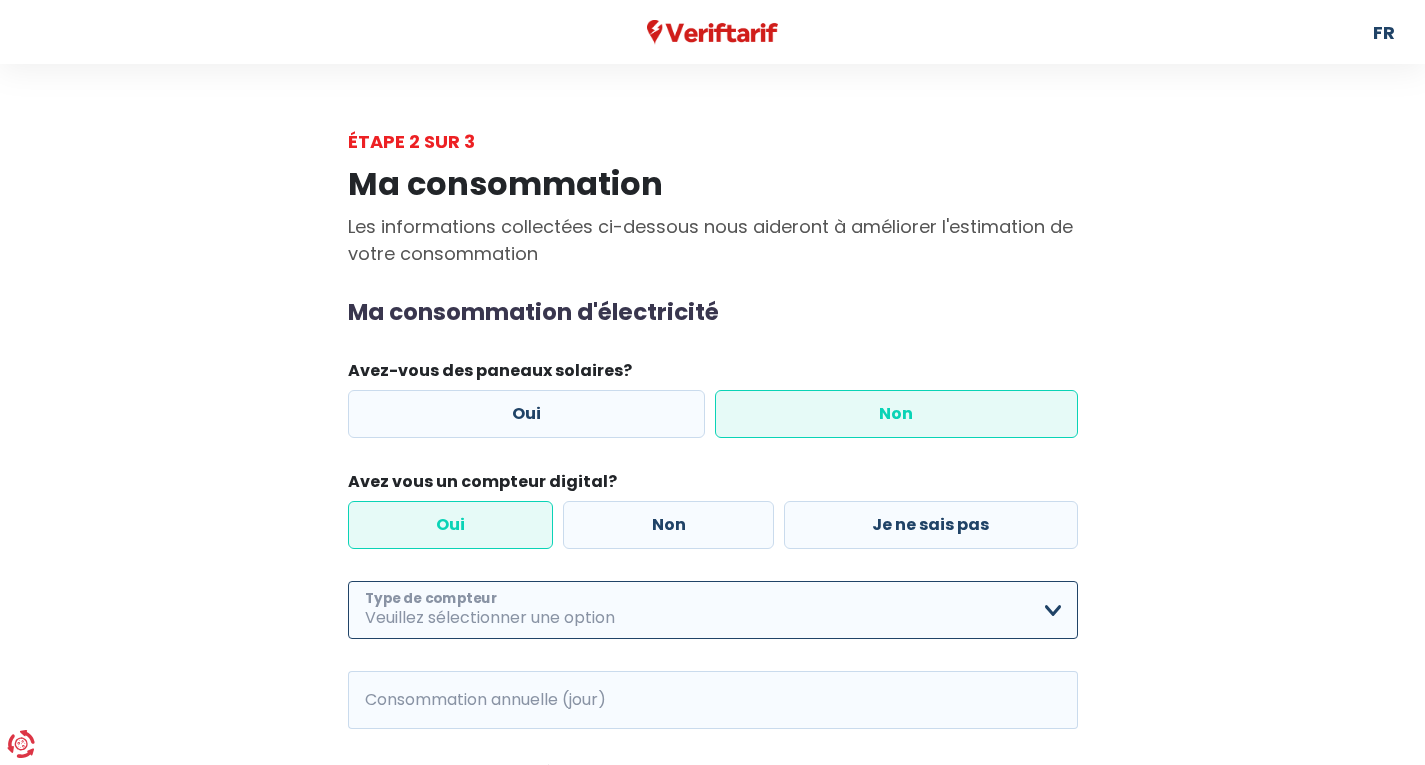 click on "Mono-horaire Bi-horaire Mono-horaire + exclusif nuit Bi-horaire + exclusif nuit Je ne sais pas
Veuillez sélectionner une option" at bounding box center [713, 610] 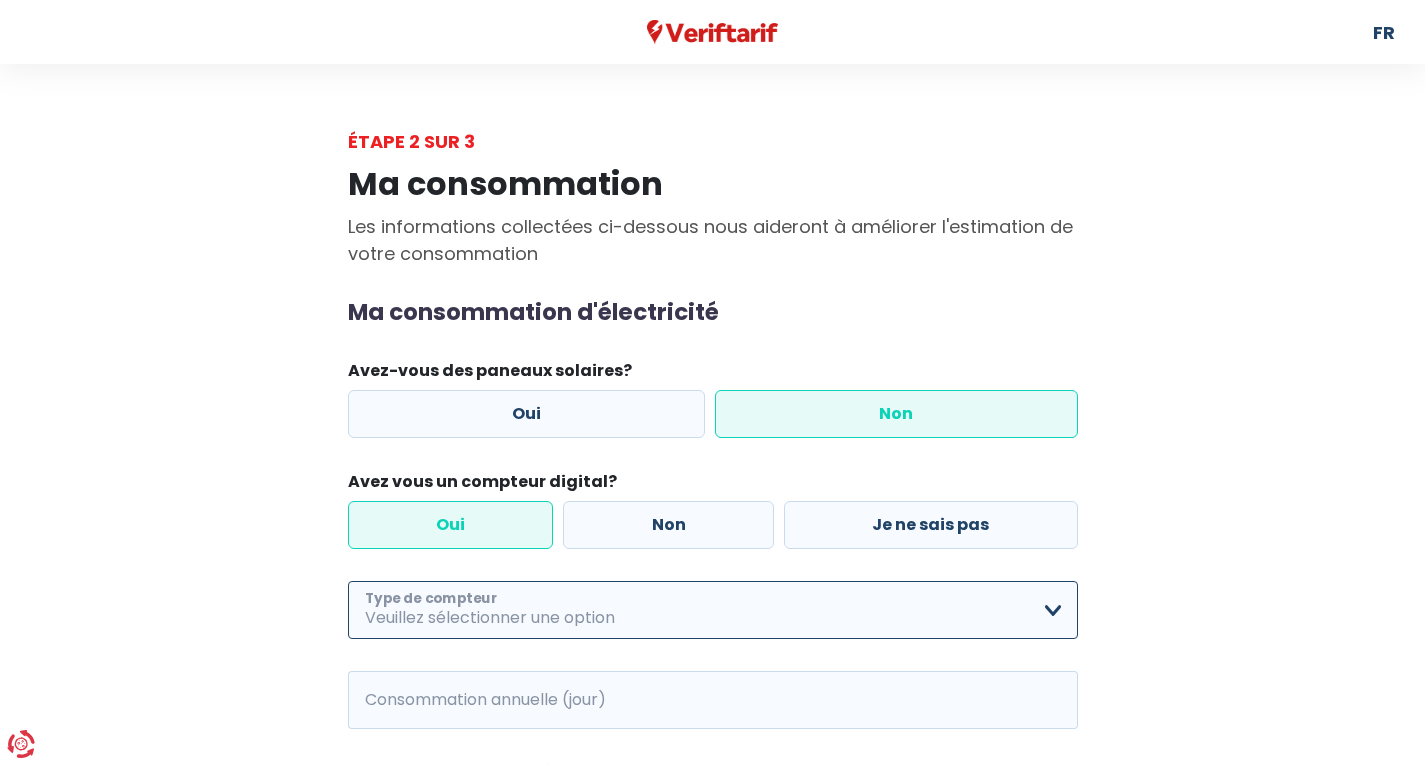 select on "day_single_rate" 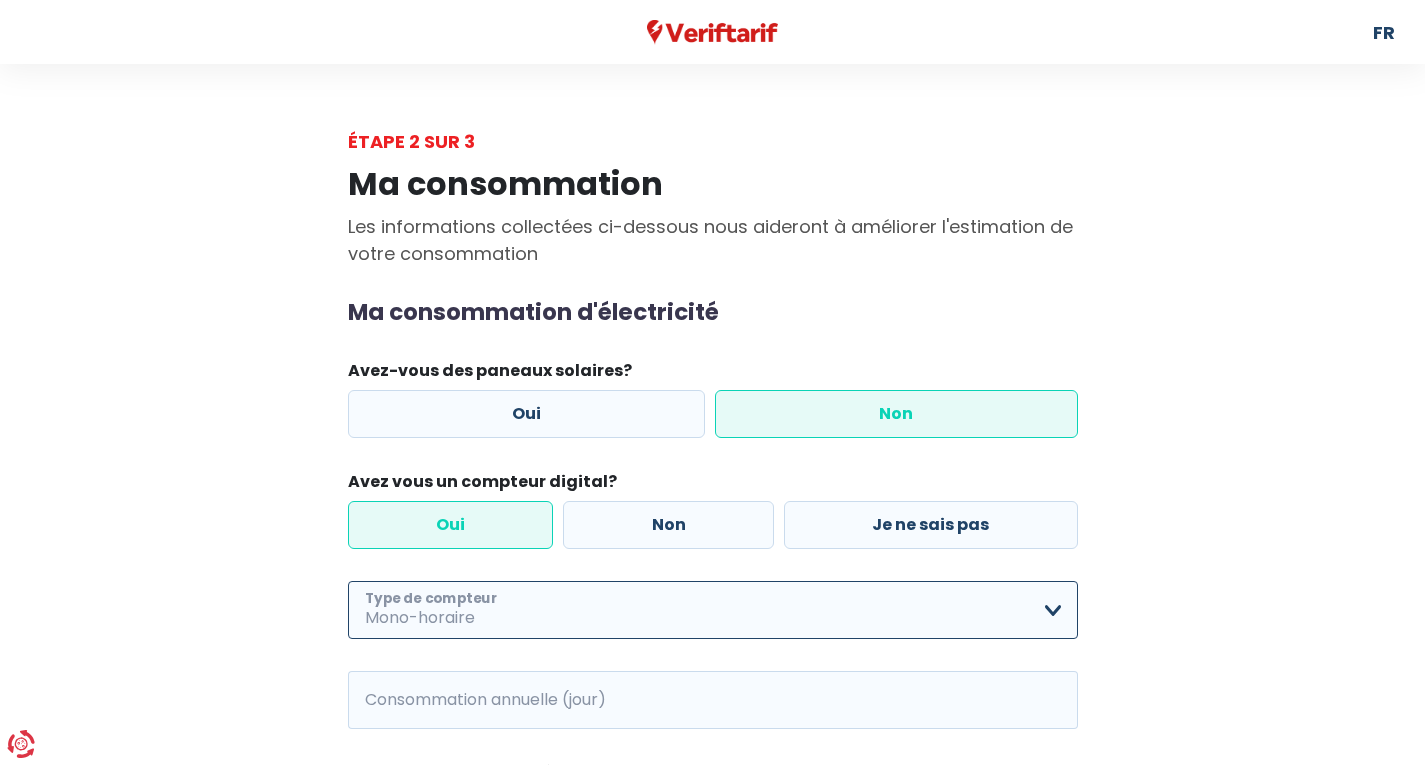 click on "Mono-horaire Bi-horaire Mono-horaire + exclusif nuit Bi-horaire + exclusif nuit Je ne sais pas
Veuillez sélectionner une option" at bounding box center (713, 610) 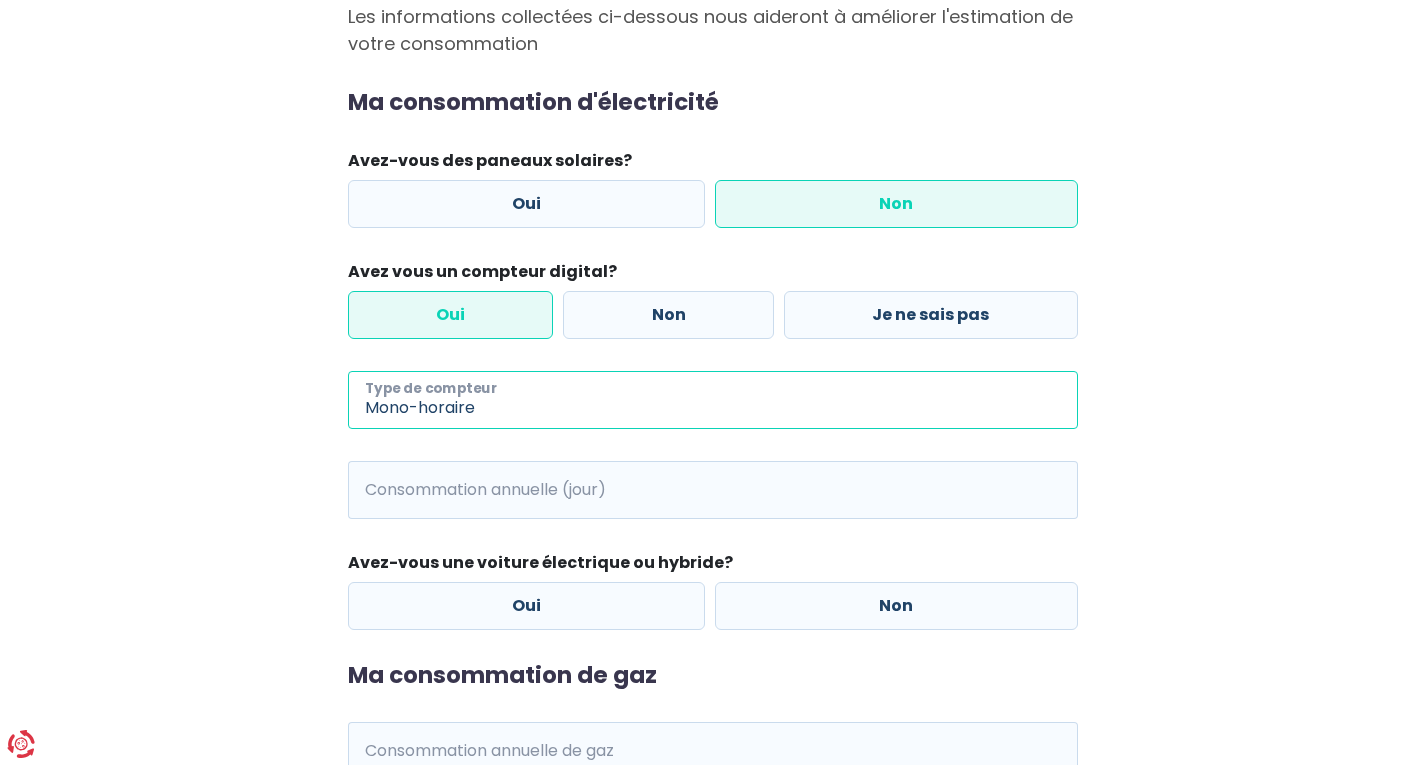 scroll, scrollTop: 300, scrollLeft: 0, axis: vertical 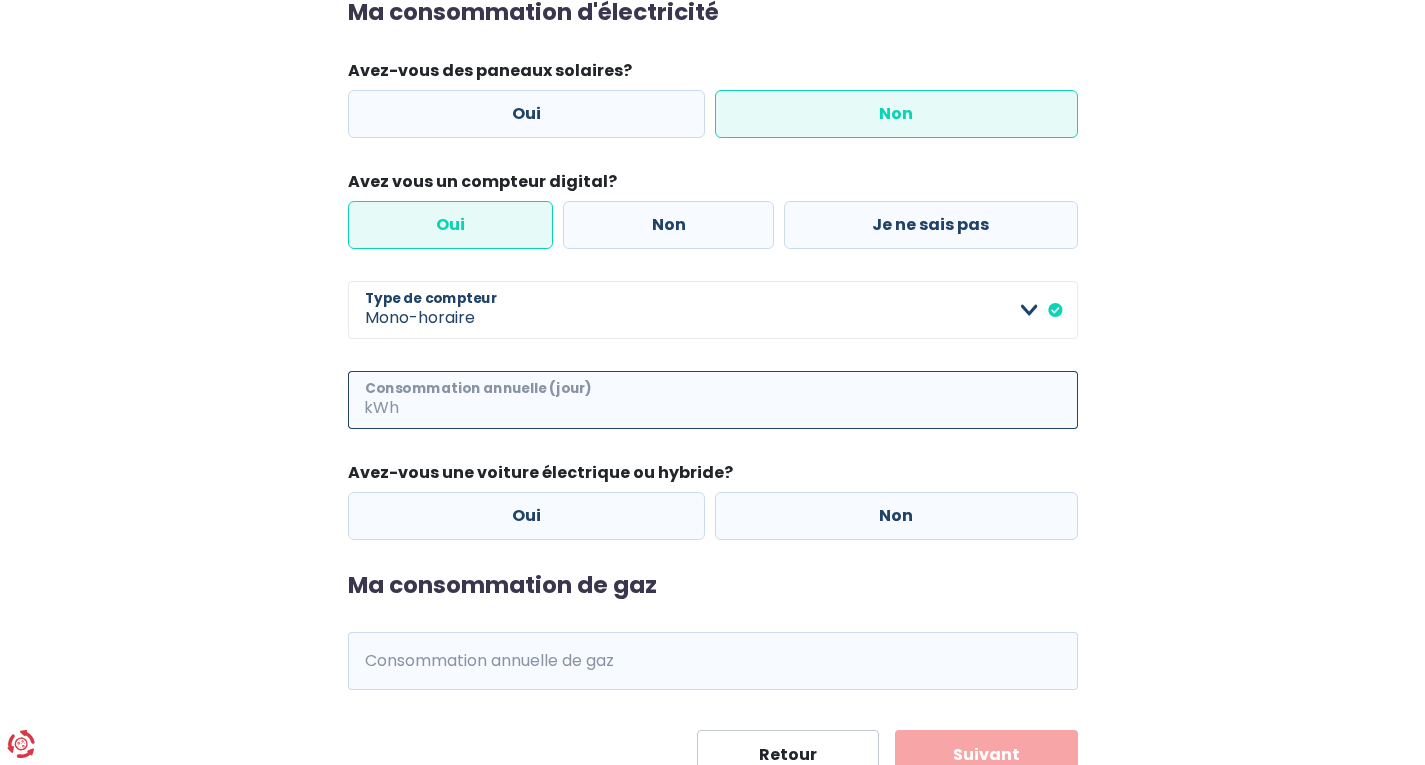 click on "Consommation annuelle (jour)" at bounding box center (740, 400) 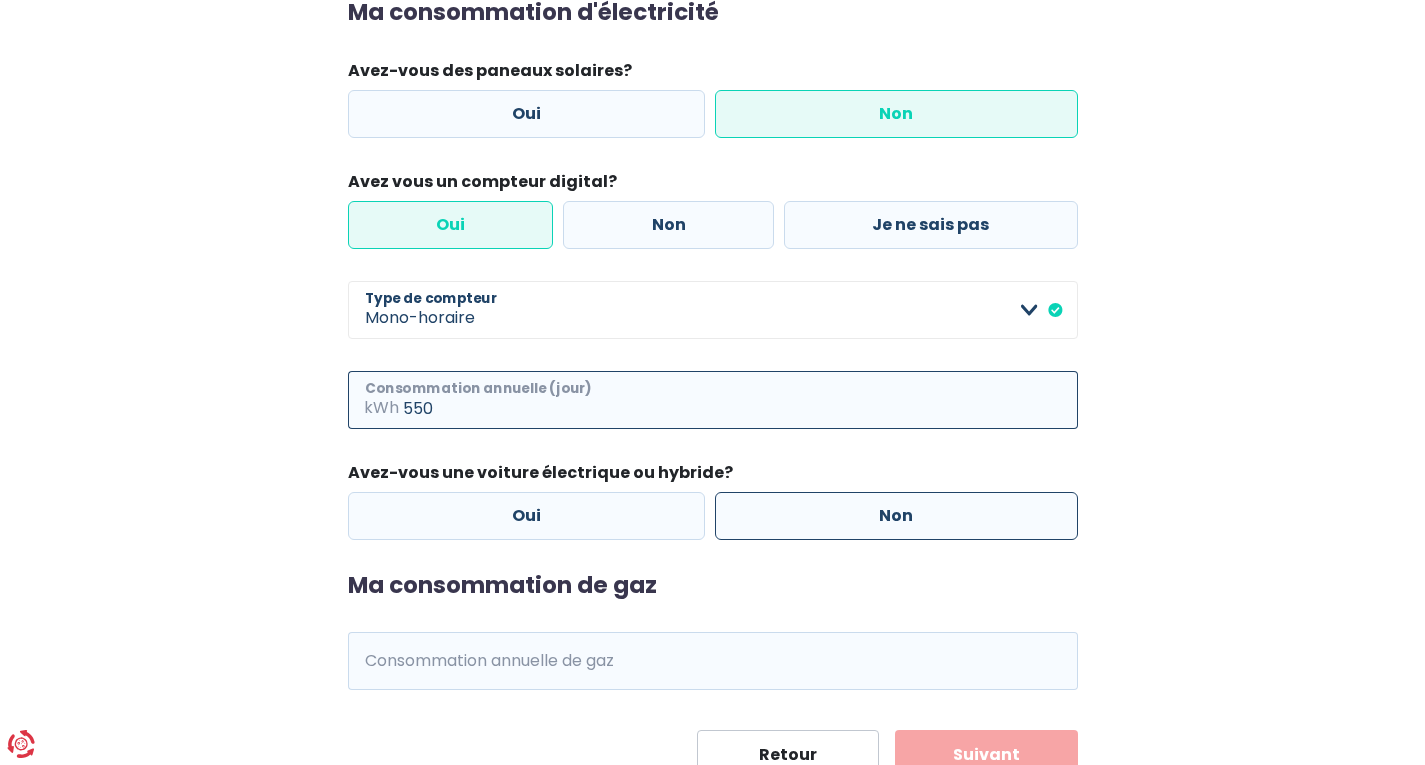 type on "550" 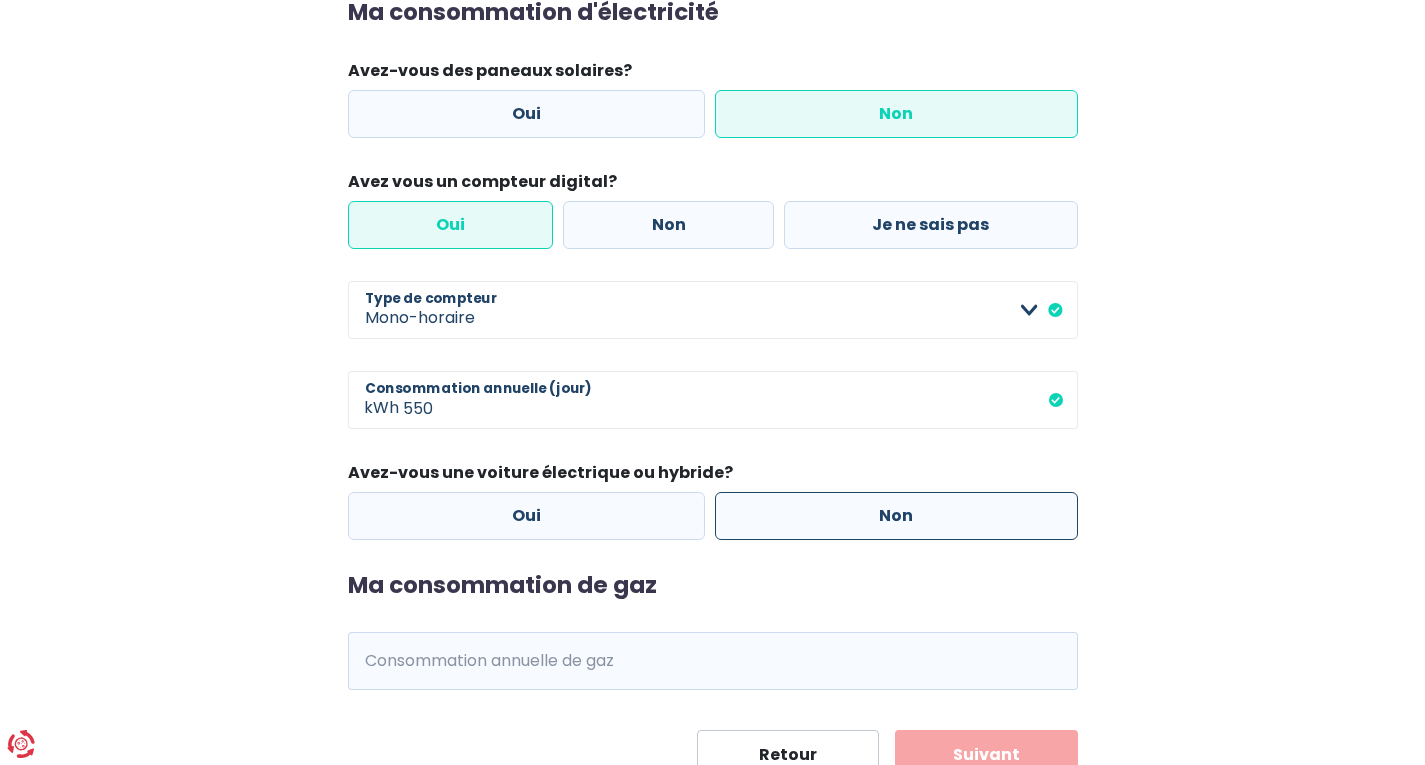 click on "Non" at bounding box center [896, 516] 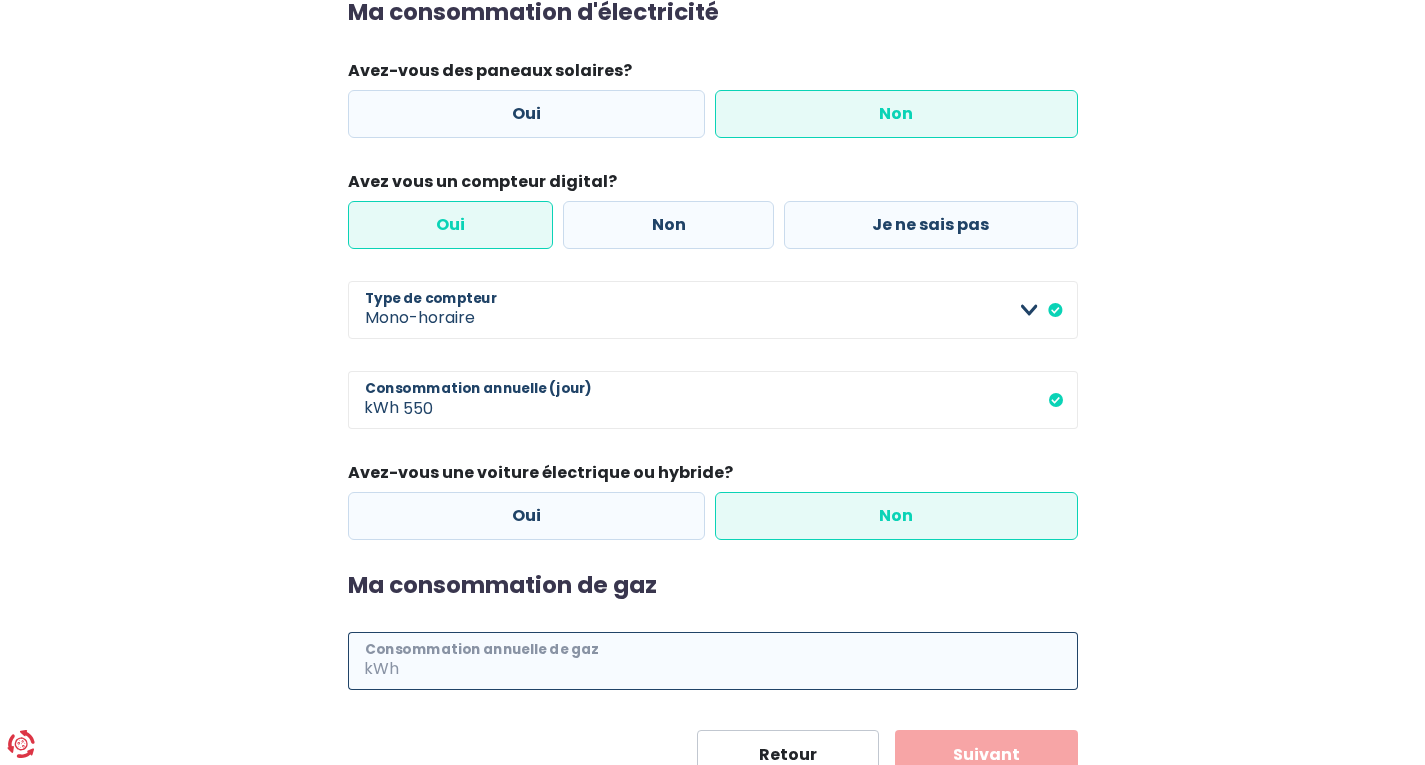 click on "Consommation annuelle de gaz" at bounding box center [740, 661] 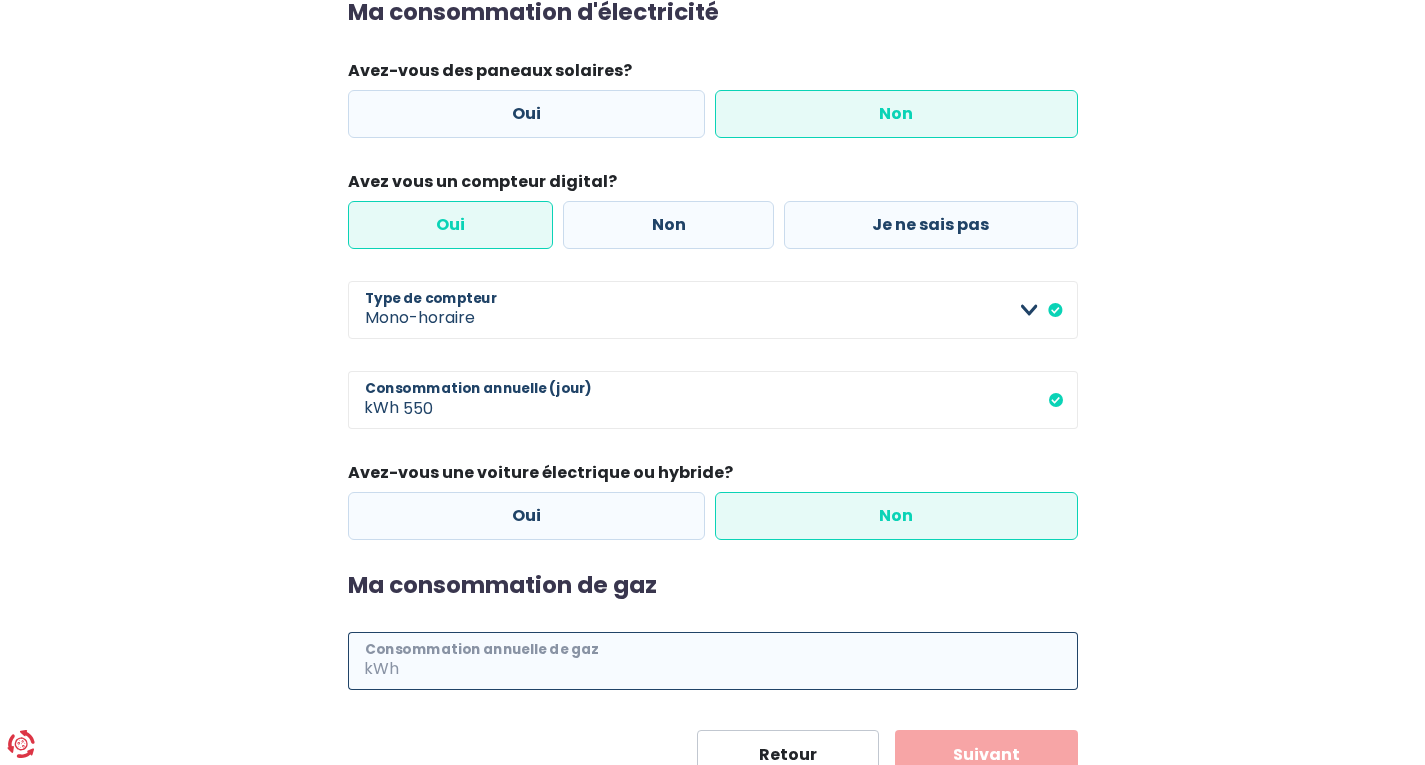 click on "Consommation annuelle de gaz" at bounding box center (740, 661) 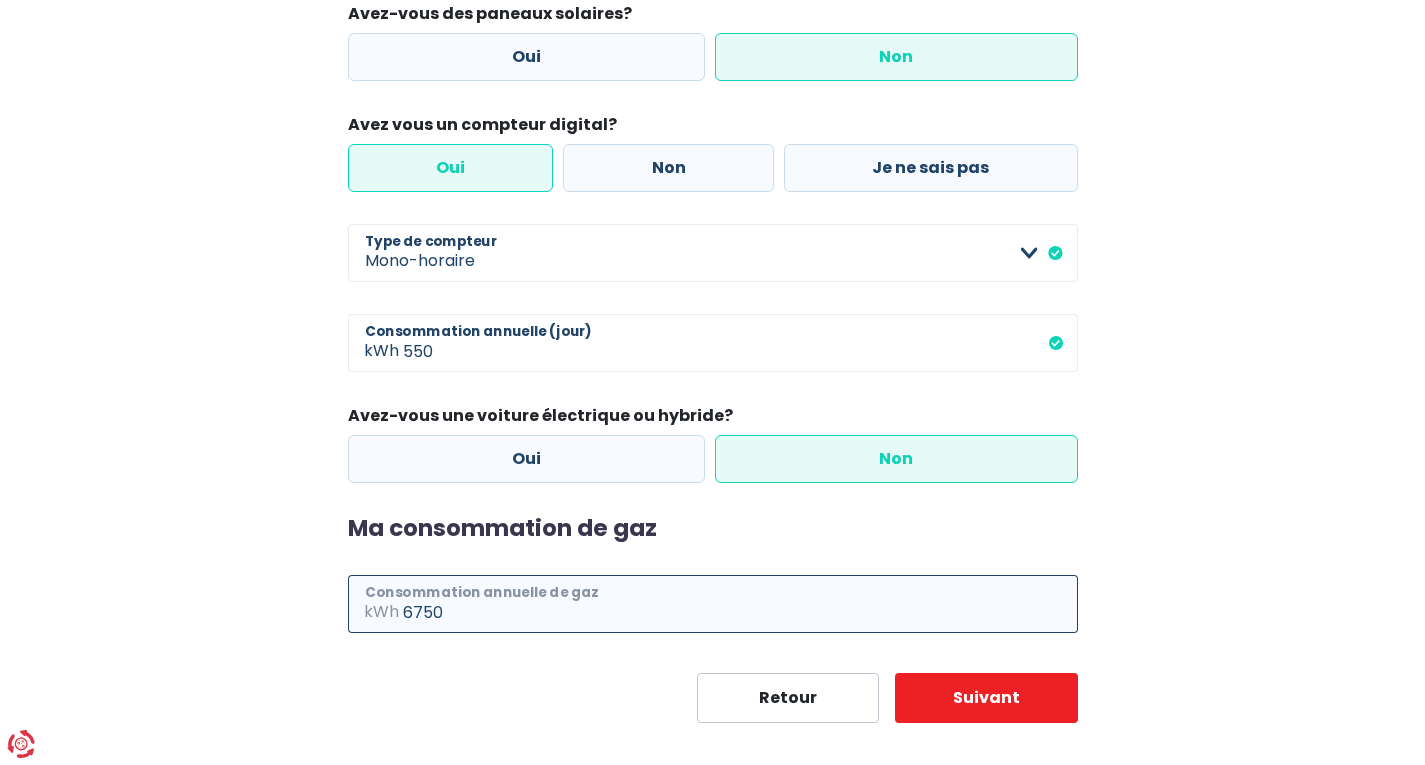scroll, scrollTop: 380, scrollLeft: 0, axis: vertical 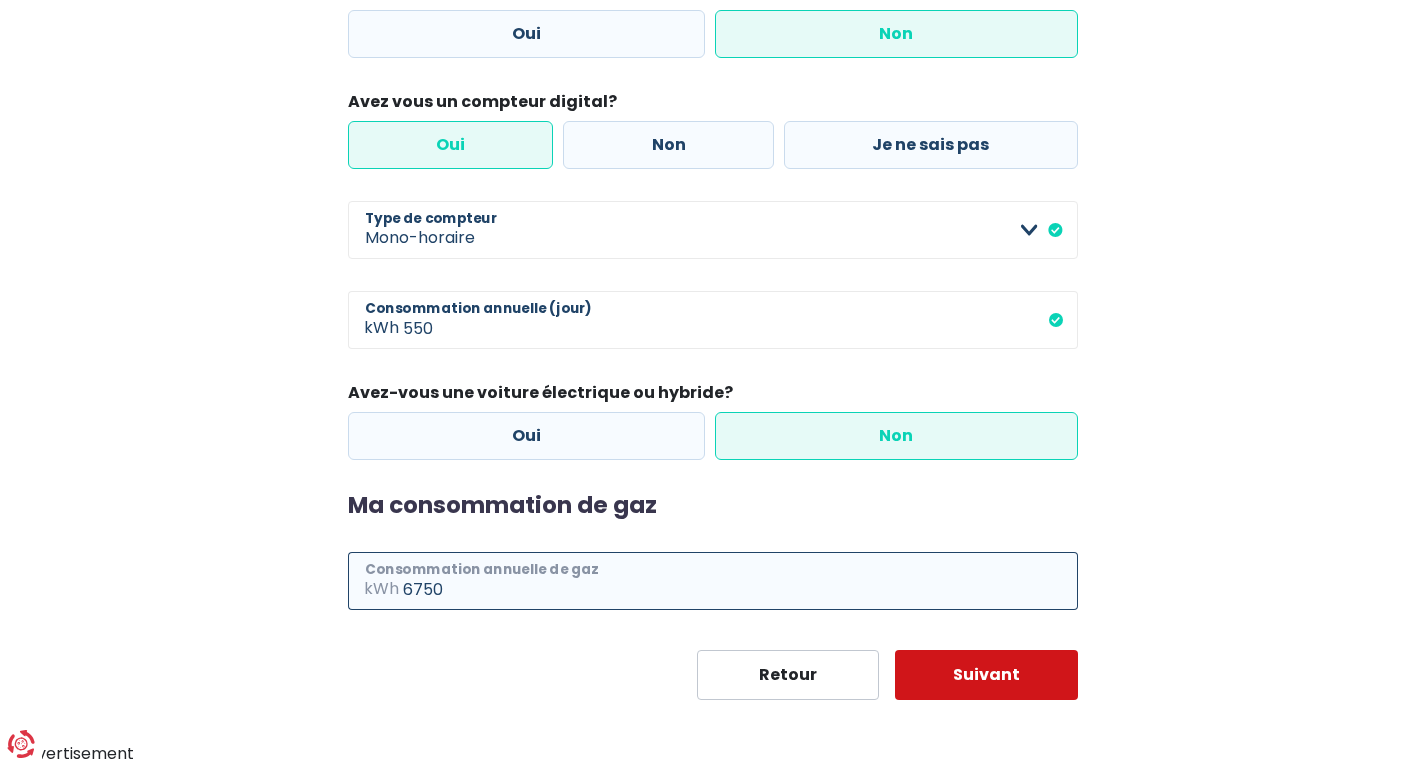 type on "6750" 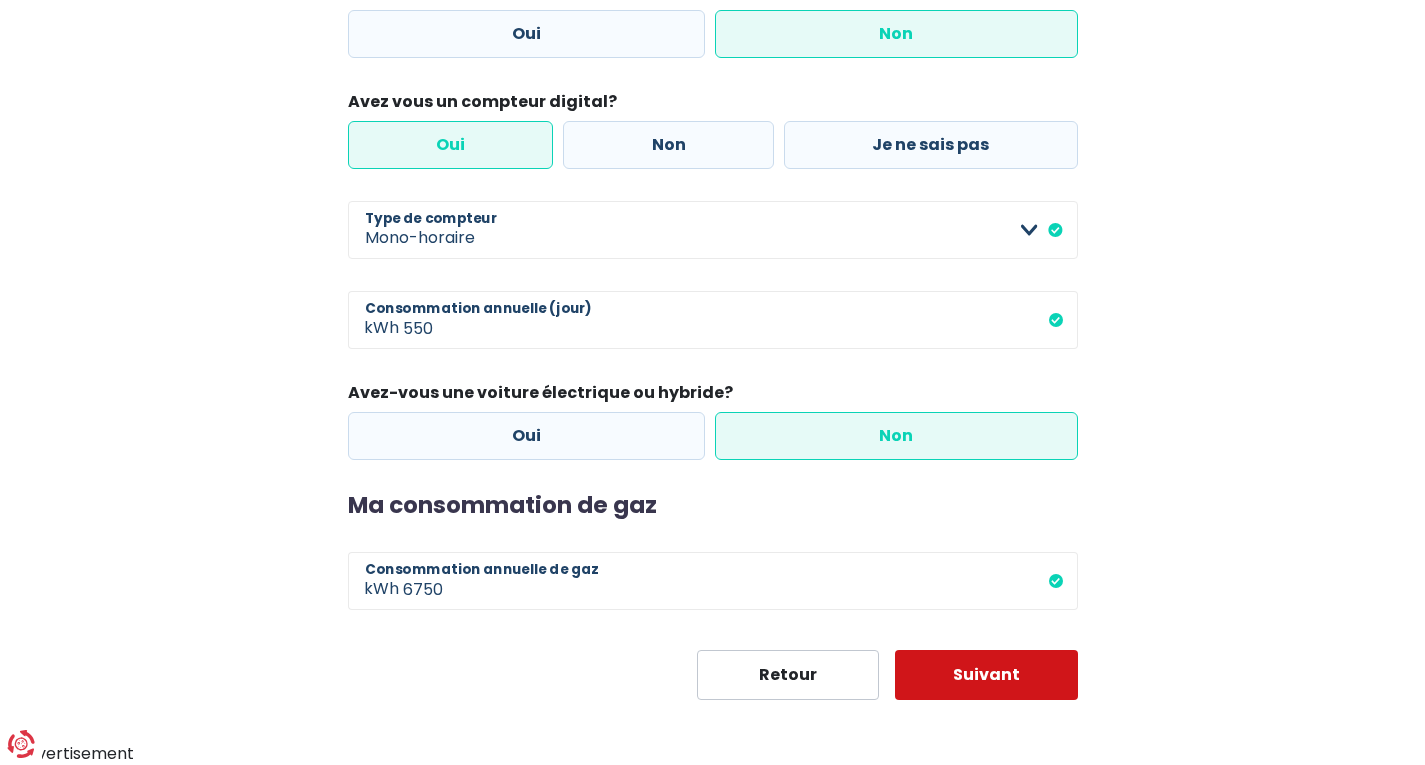 click on "Suivant" at bounding box center (986, 675) 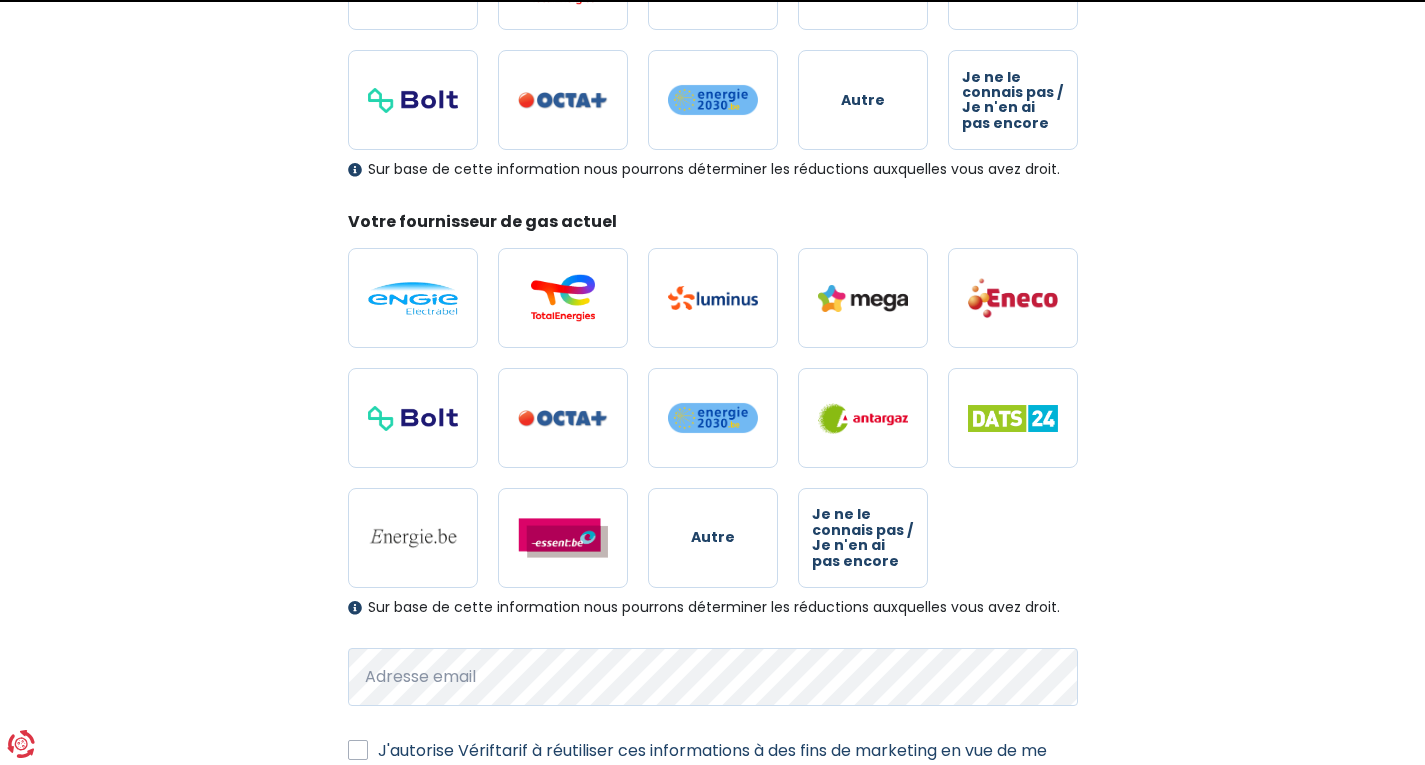 scroll, scrollTop: 0, scrollLeft: 0, axis: both 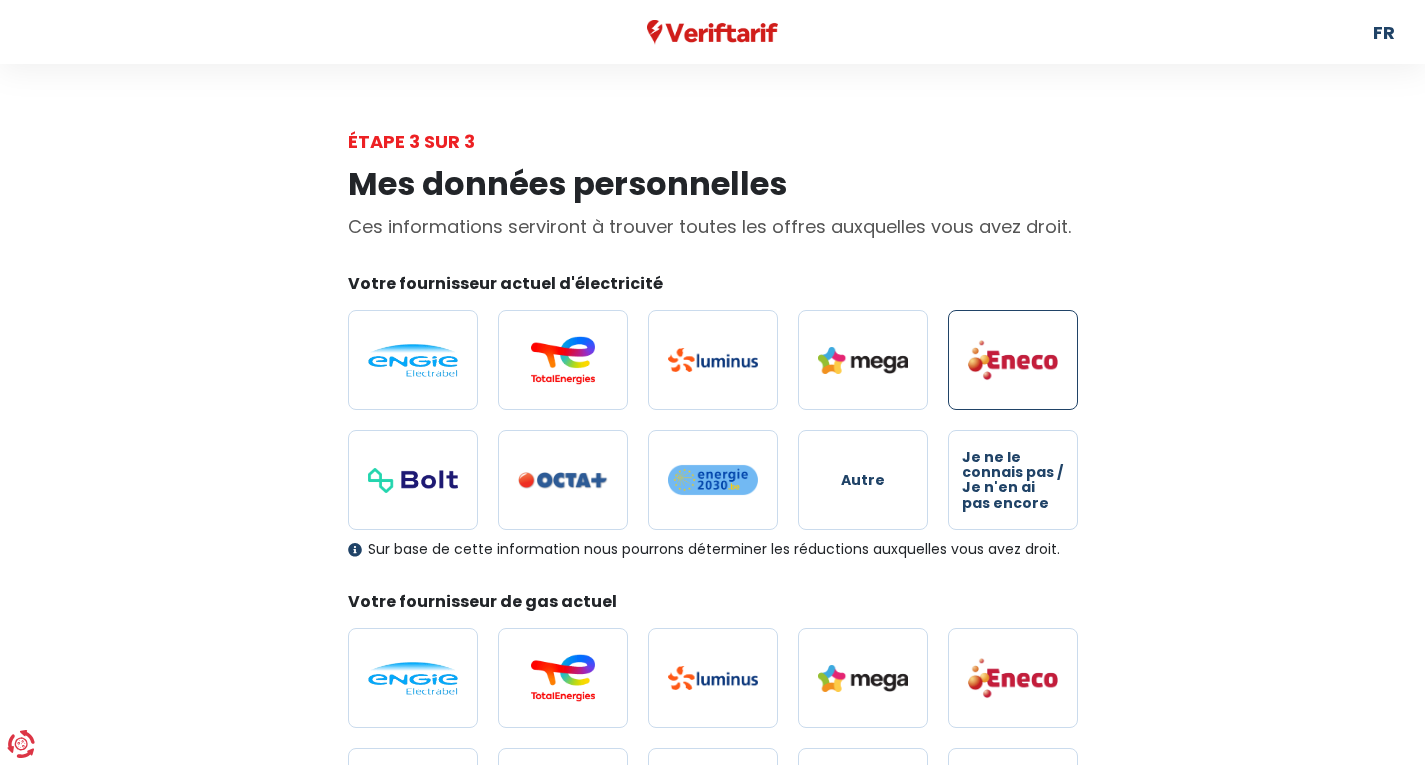 click at bounding box center (1013, 360) 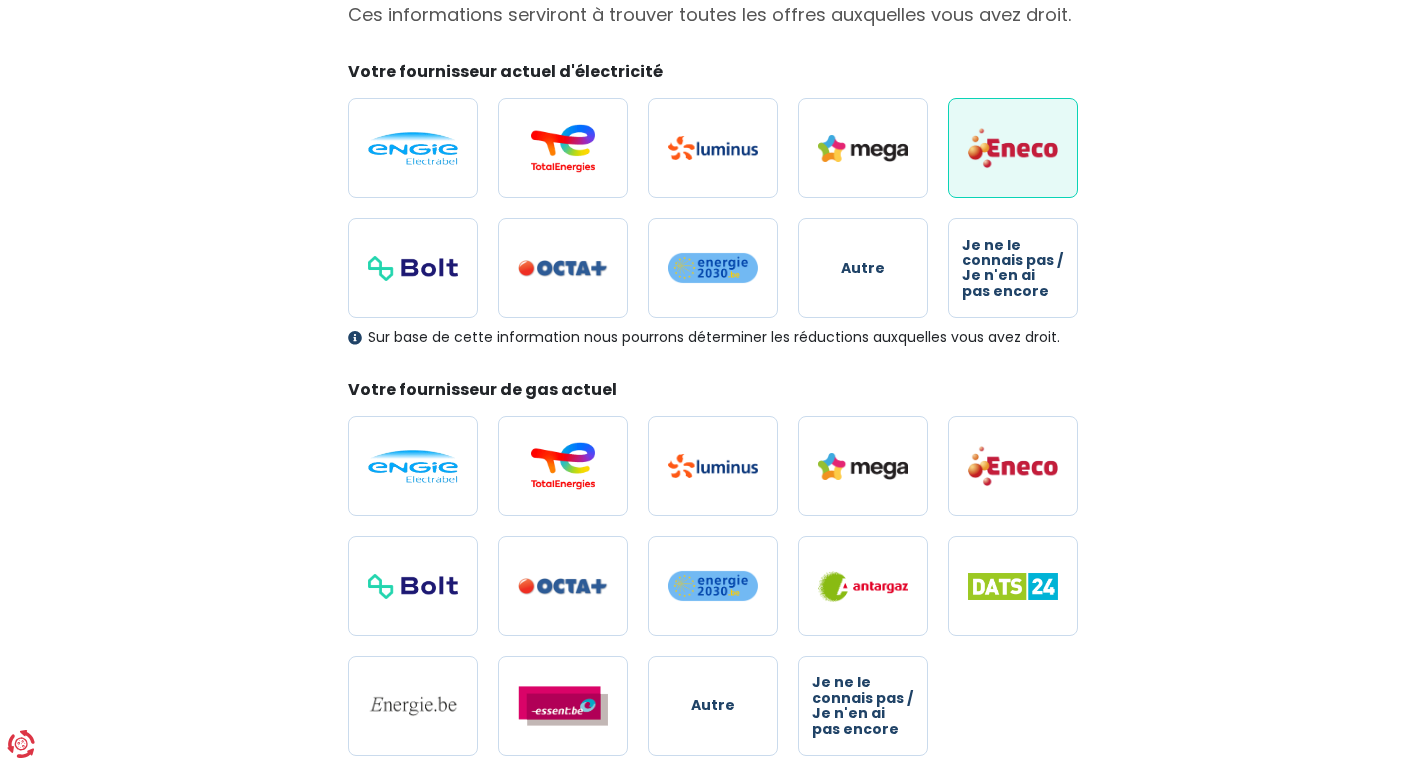 scroll, scrollTop: 300, scrollLeft: 0, axis: vertical 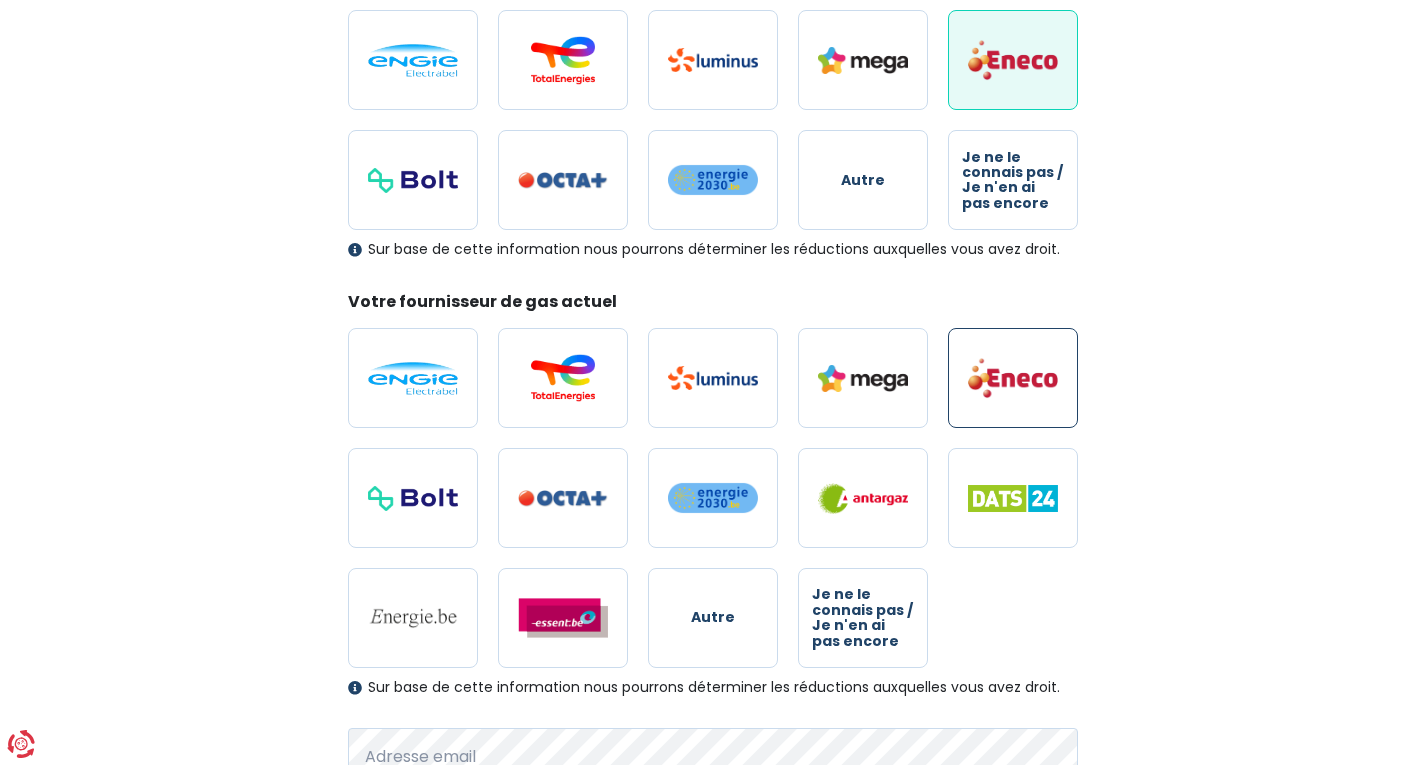 click at bounding box center (1013, 378) 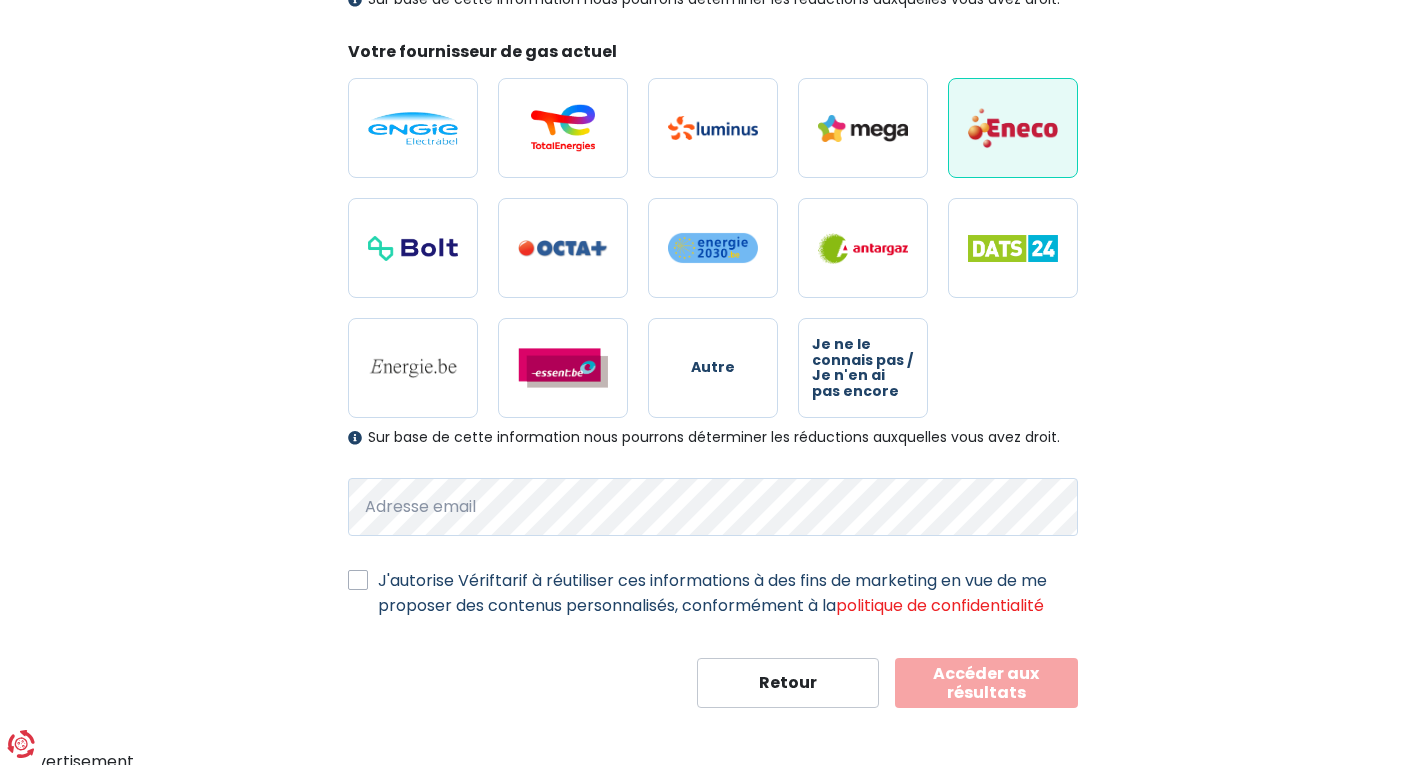 scroll, scrollTop: 556, scrollLeft: 0, axis: vertical 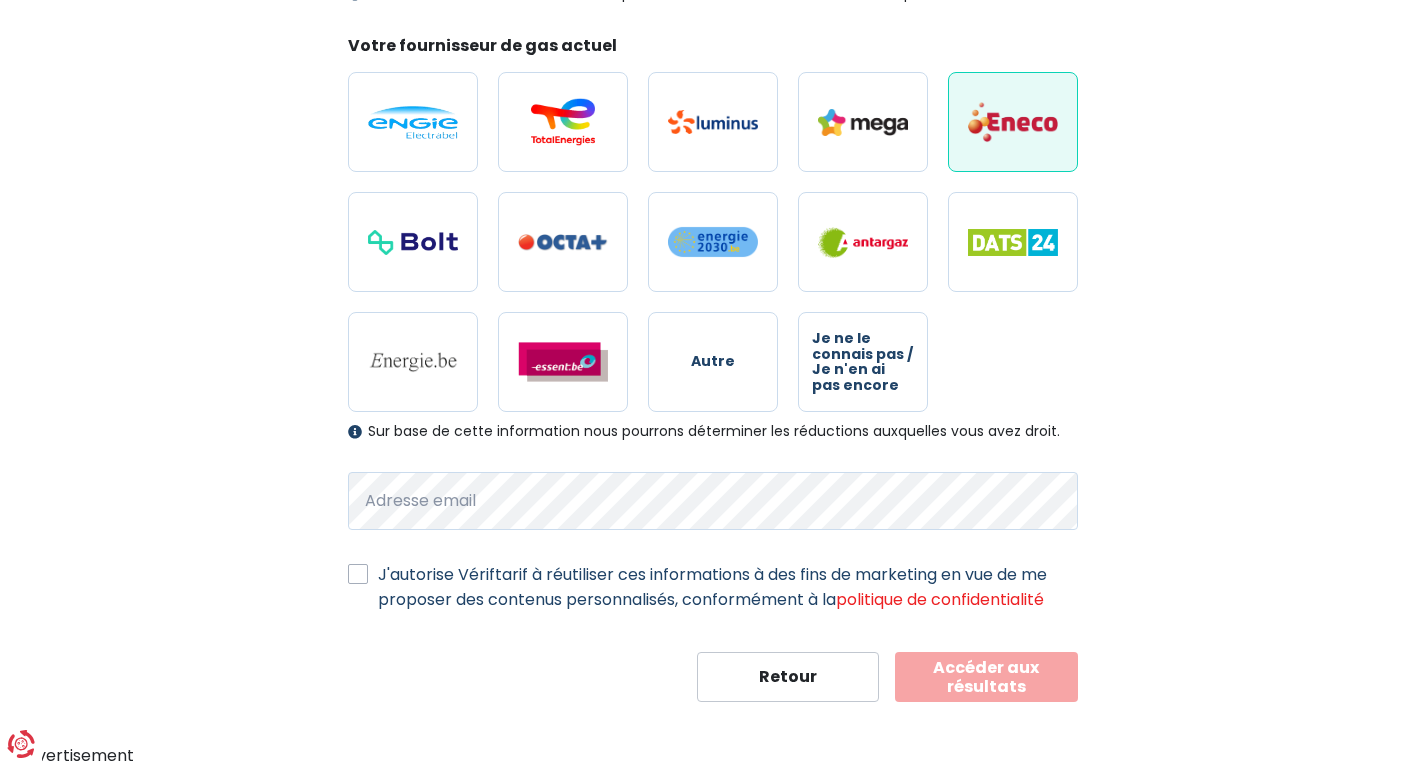 click on "Accéder aux résultats" at bounding box center (986, 677) 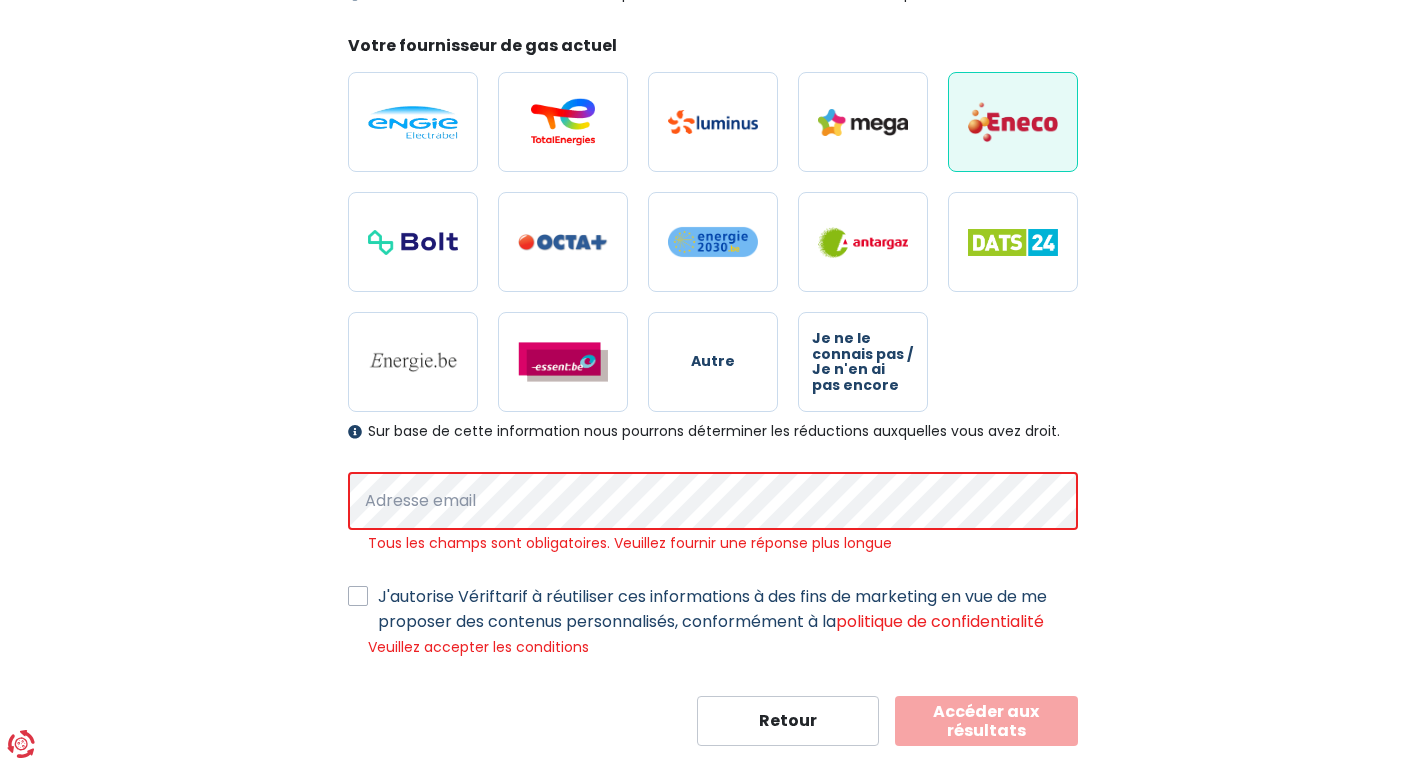 scroll, scrollTop: 600, scrollLeft: 0, axis: vertical 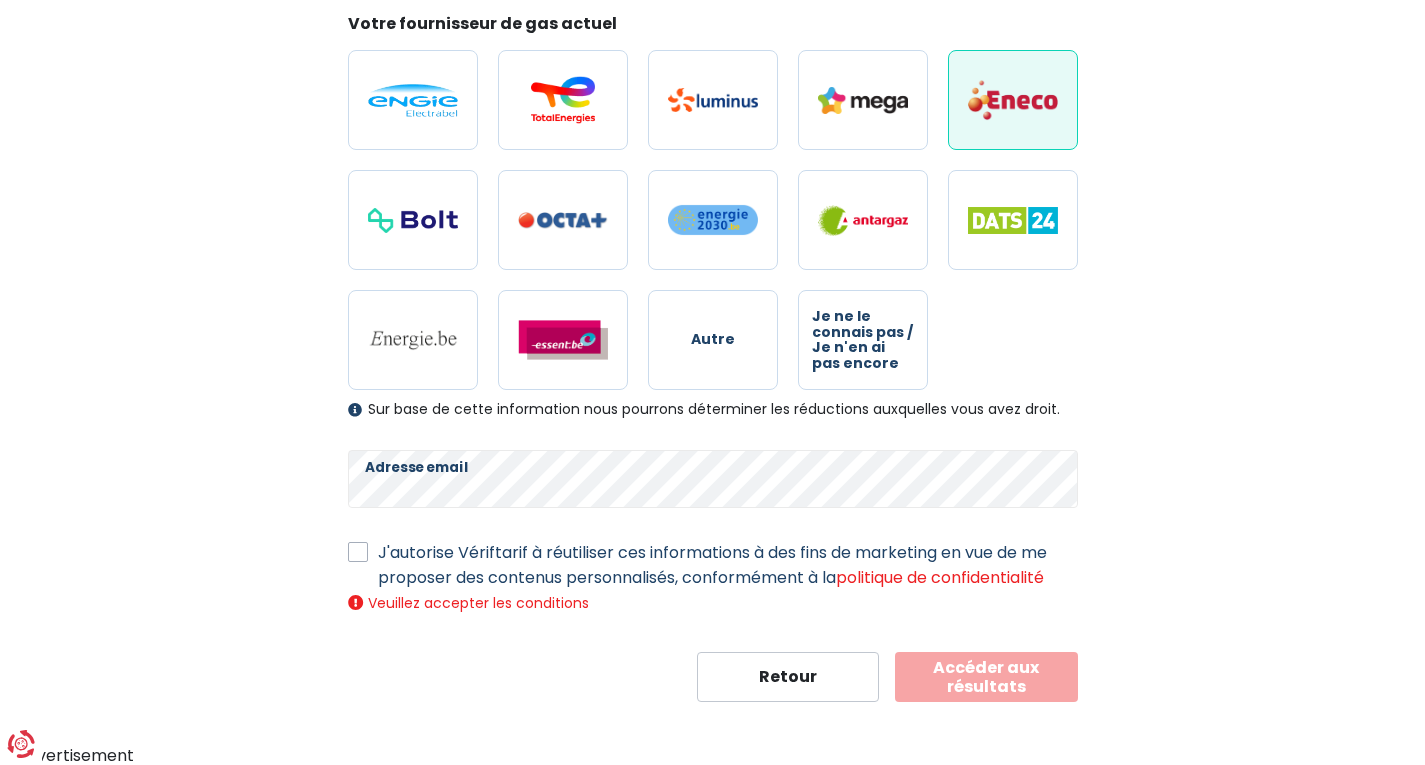 click on "J'autorise Vériftarif à réutiliser ces informations à des fins de marketing en vue de me proposer des contenus personnalisés, conformément à la
politique de confidentialité" at bounding box center [728, 565] 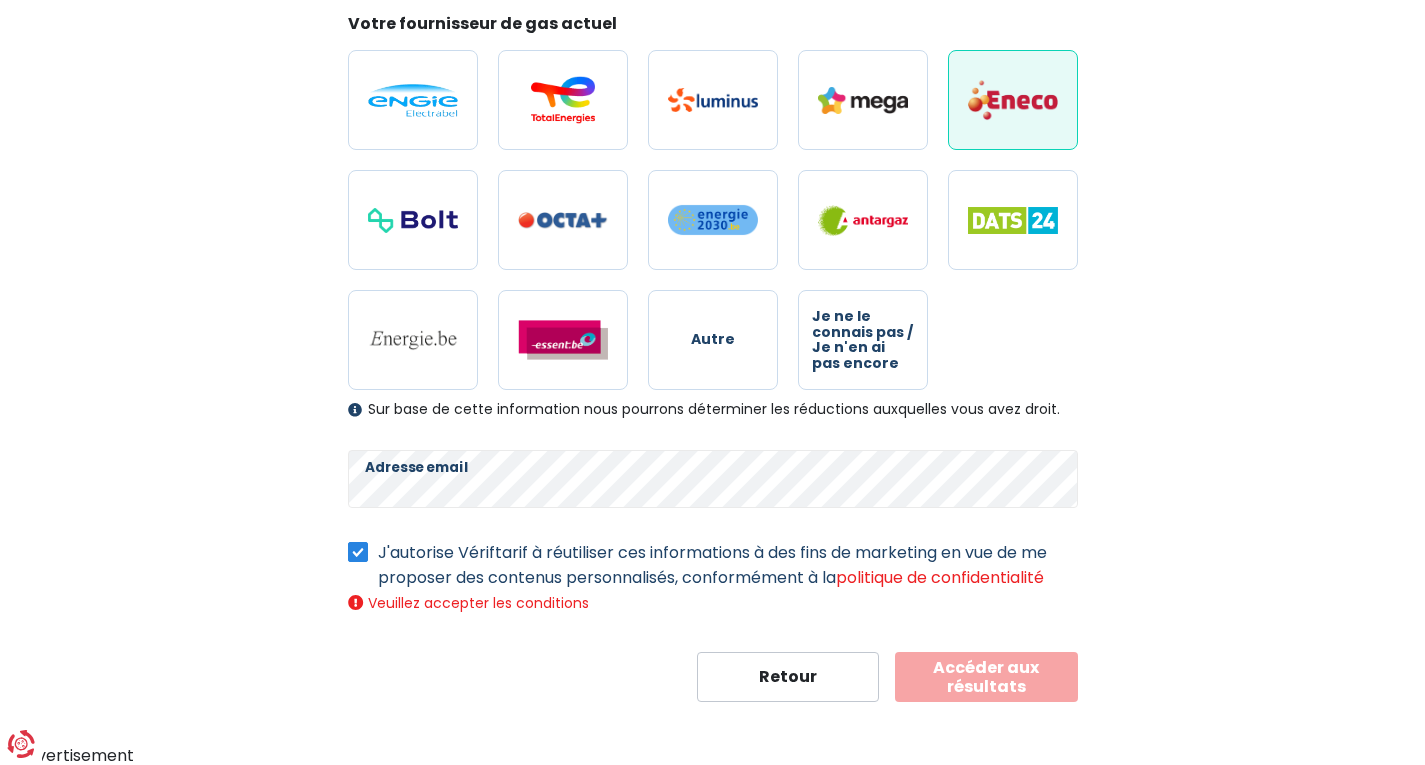 scroll, scrollTop: 556, scrollLeft: 0, axis: vertical 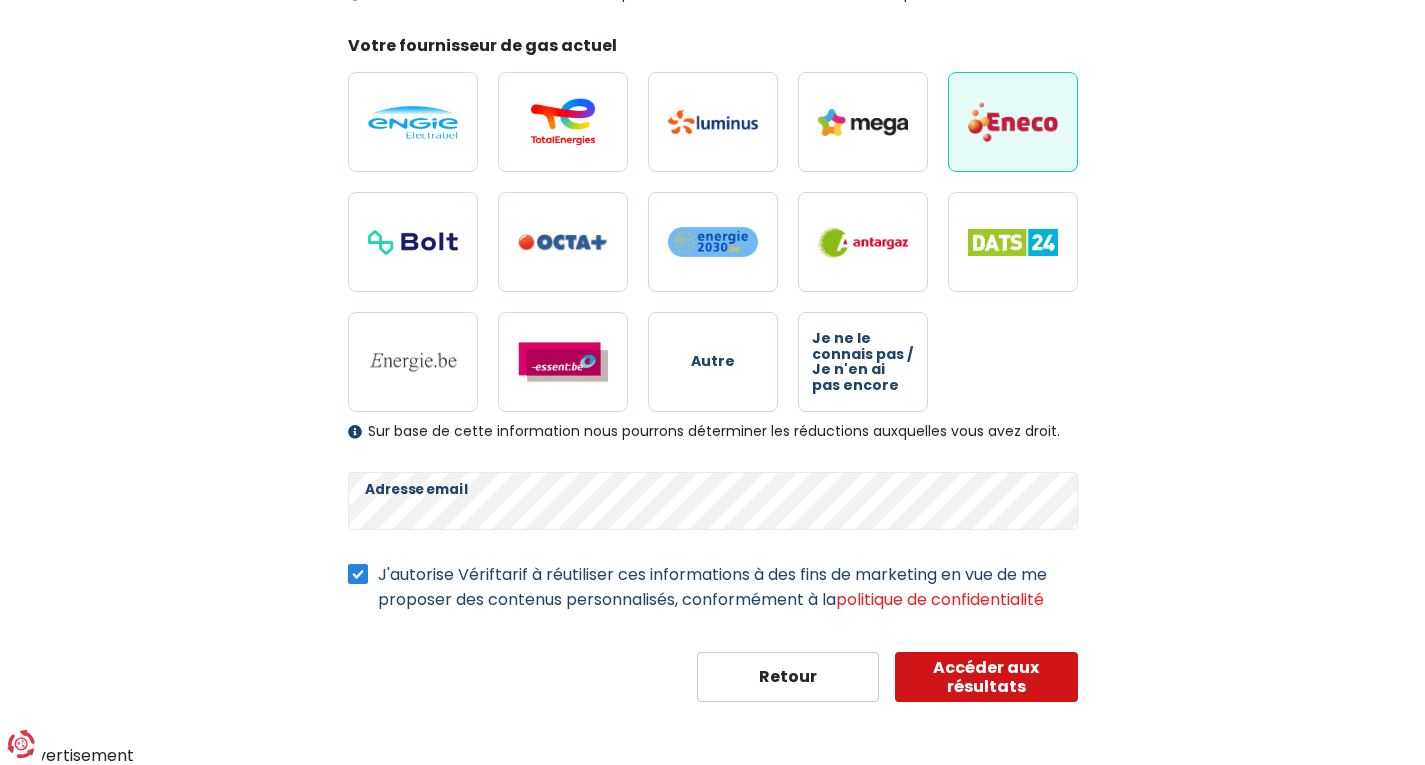 click on "Accéder aux résultats" at bounding box center [986, 677] 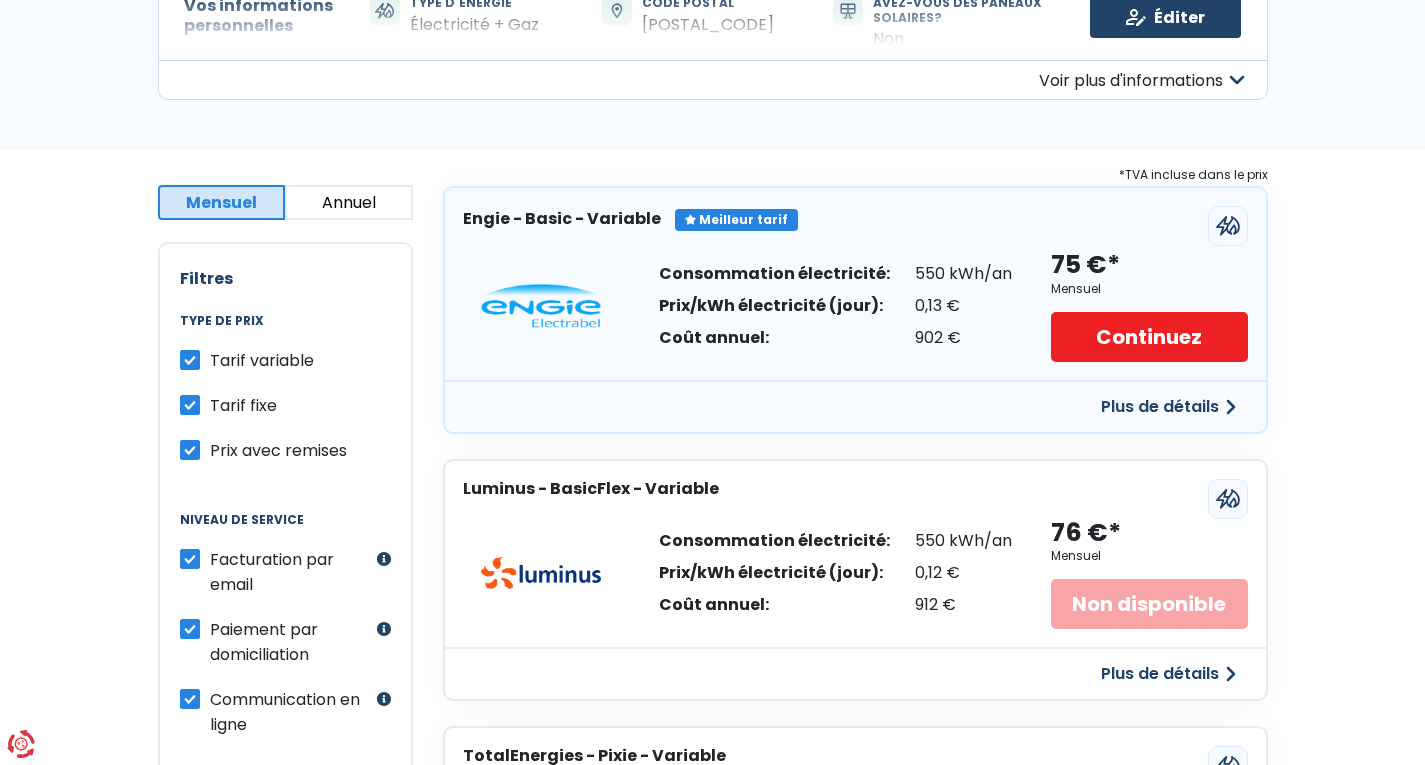 scroll, scrollTop: 200, scrollLeft: 0, axis: vertical 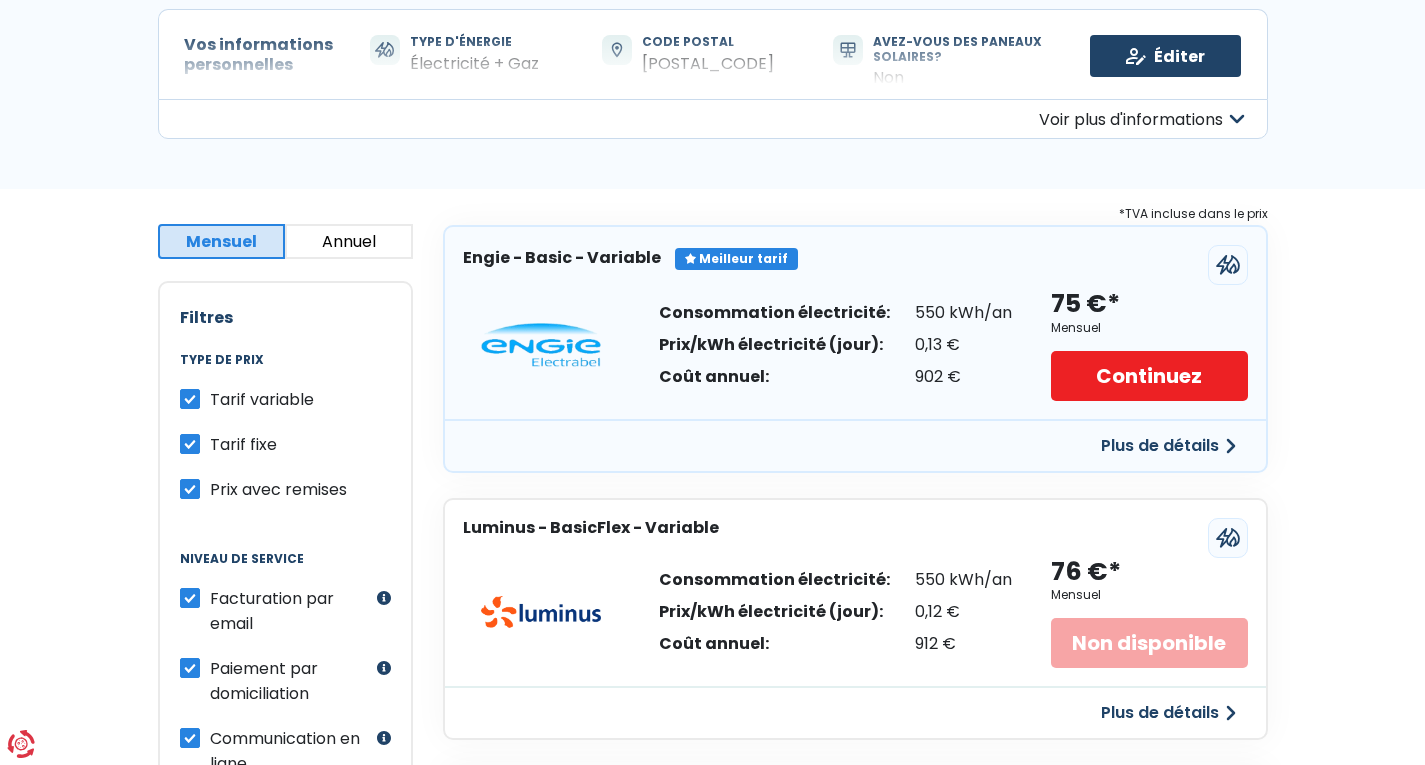 click on "Plus de détails" at bounding box center [1168, 713] 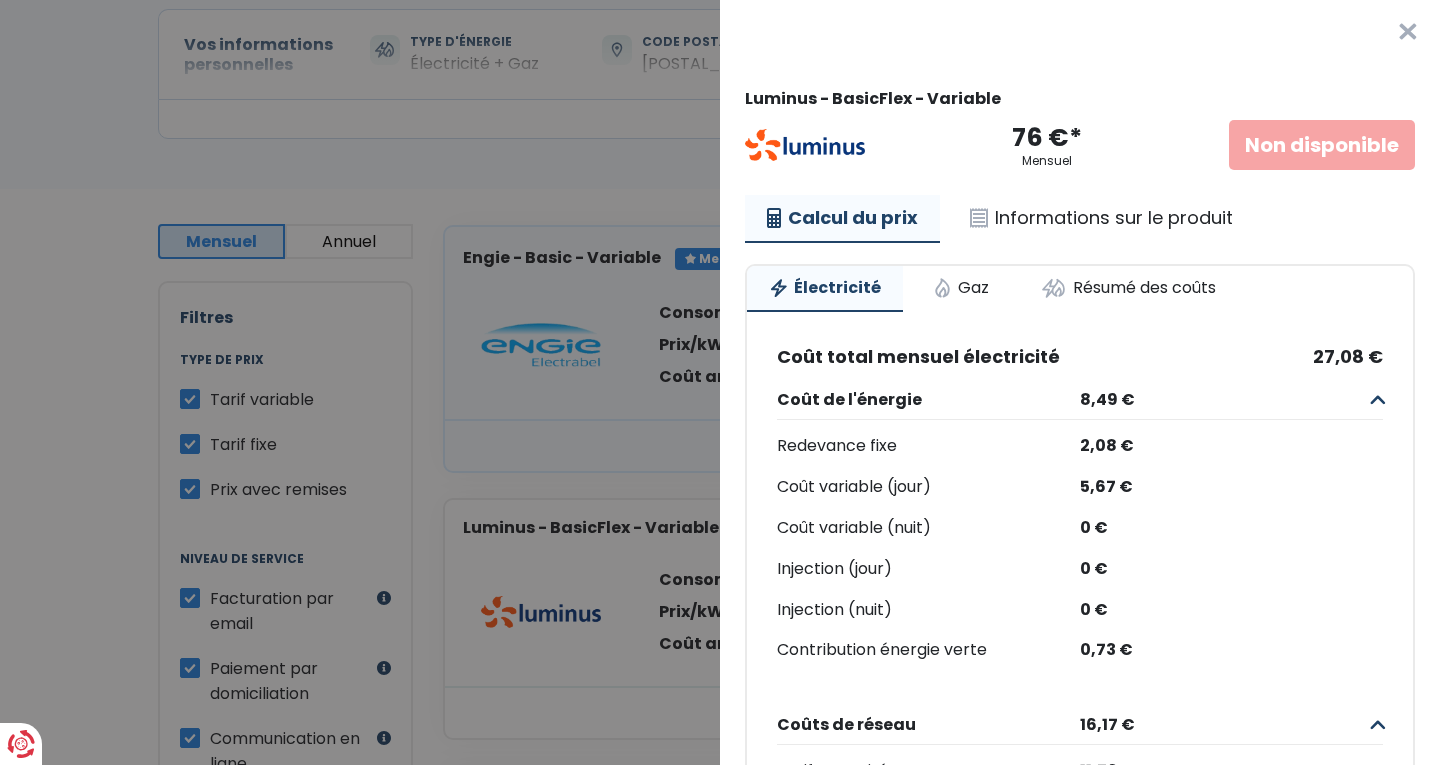 click on "×" at bounding box center [1408, 32] 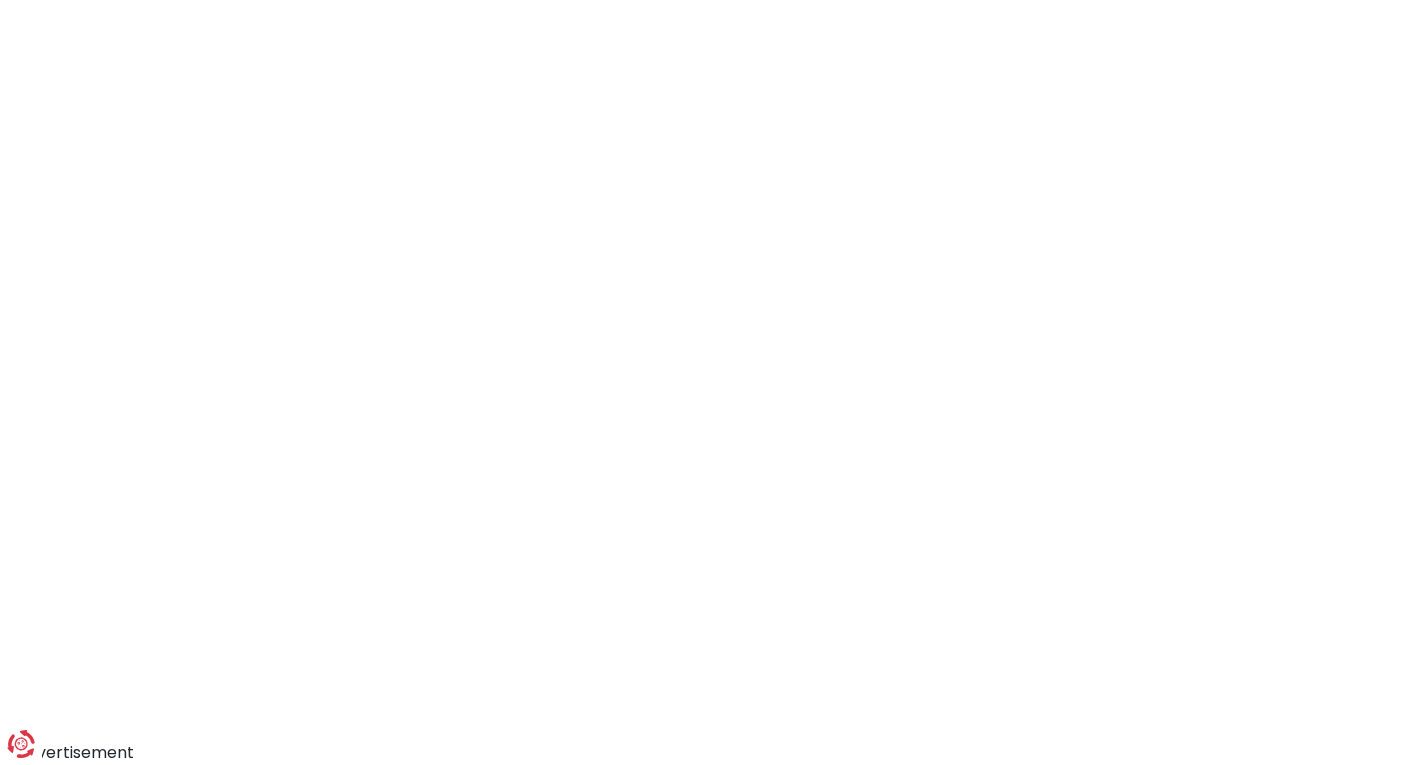 scroll, scrollTop: 380, scrollLeft: 0, axis: vertical 